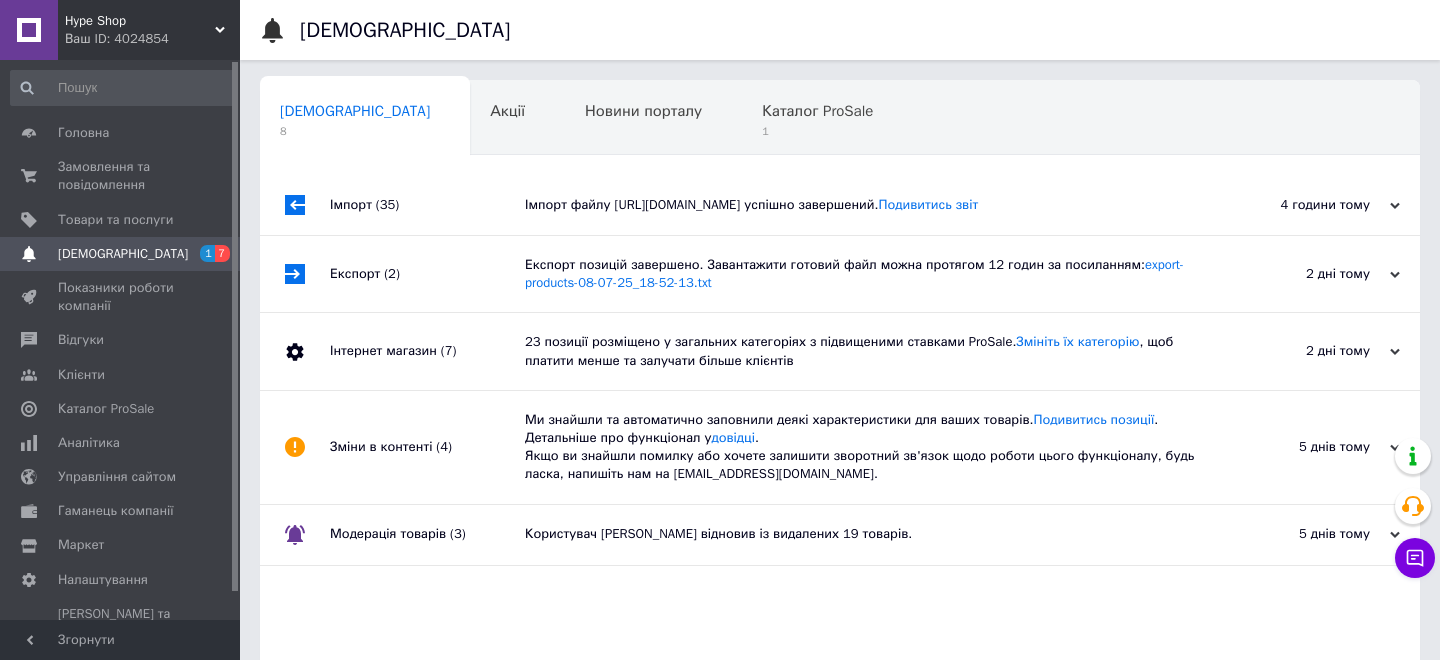 scroll, scrollTop: 0, scrollLeft: 0, axis: both 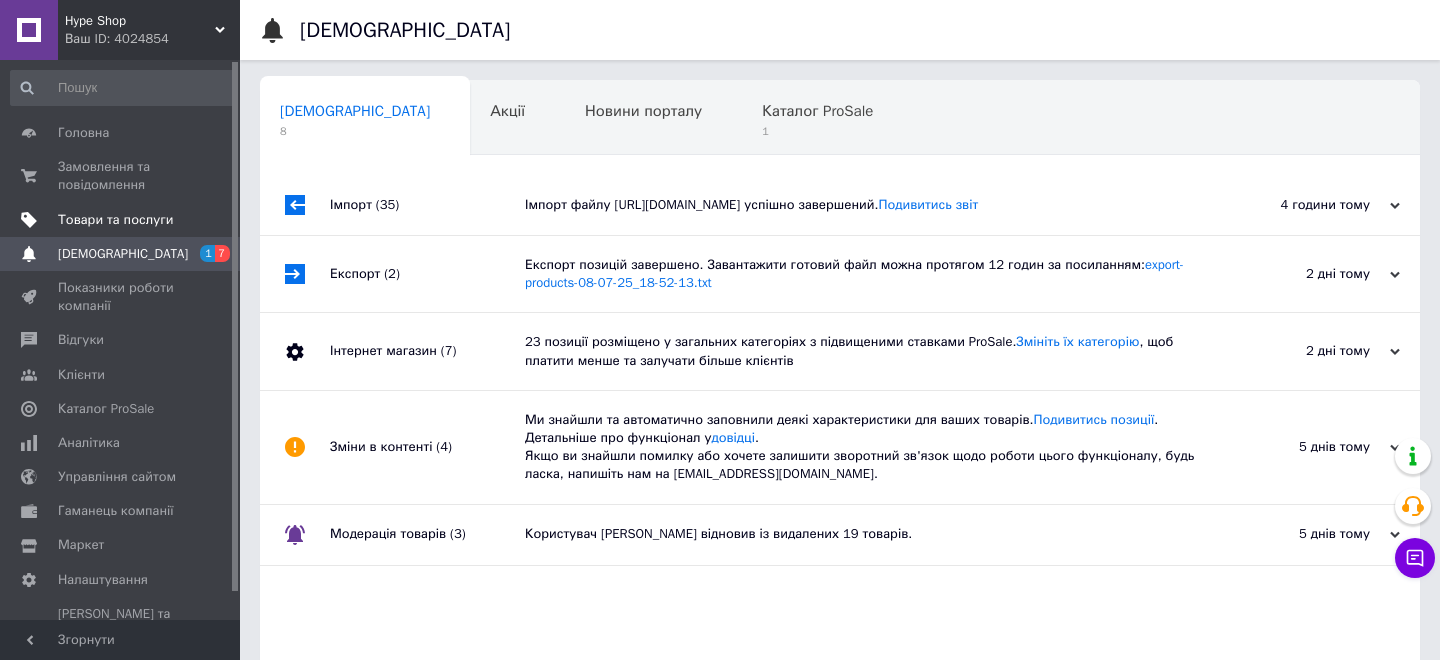 click on "Товари та послуги" at bounding box center (115, 220) 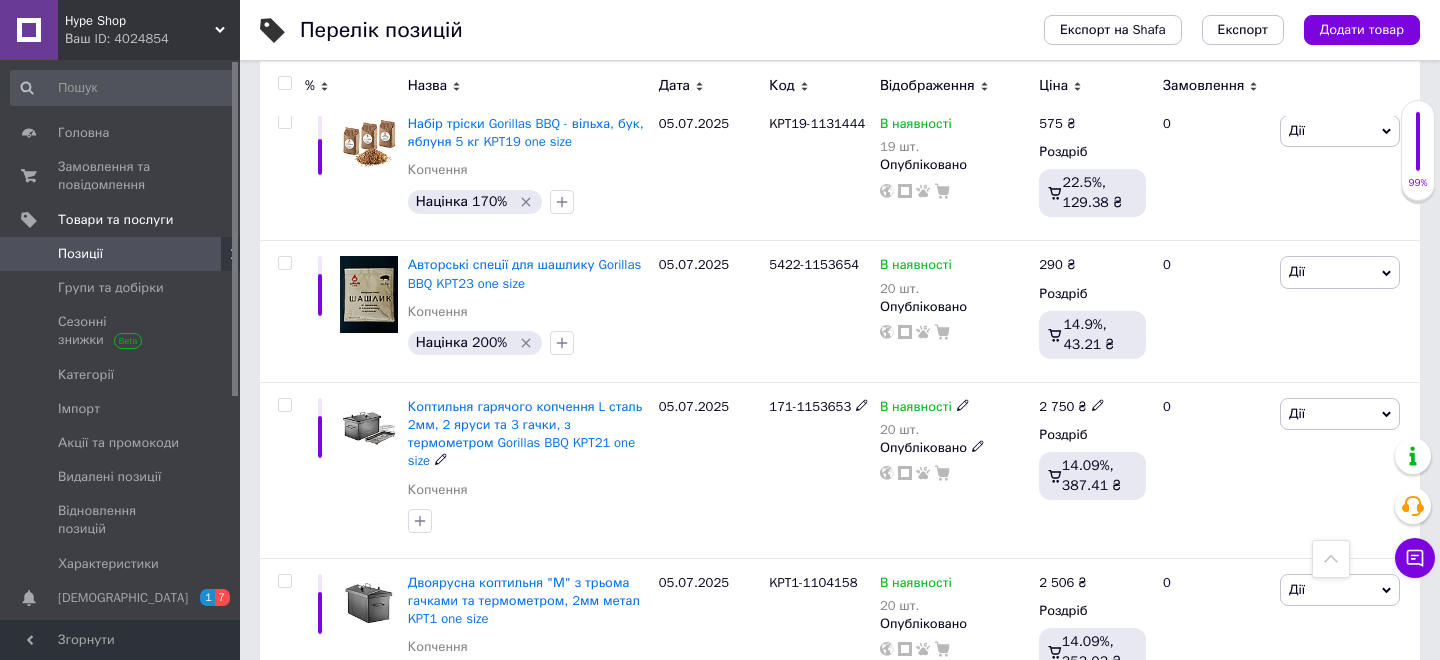 scroll, scrollTop: 0, scrollLeft: 0, axis: both 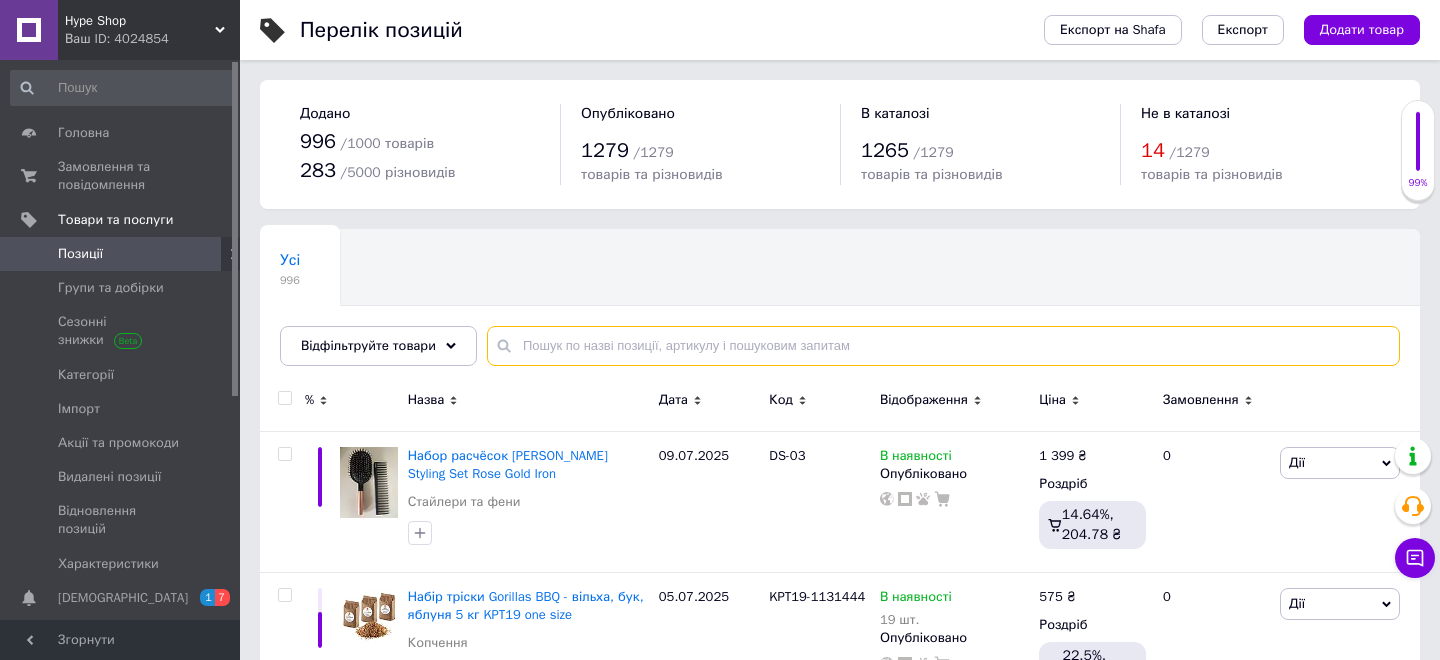 click at bounding box center [943, 346] 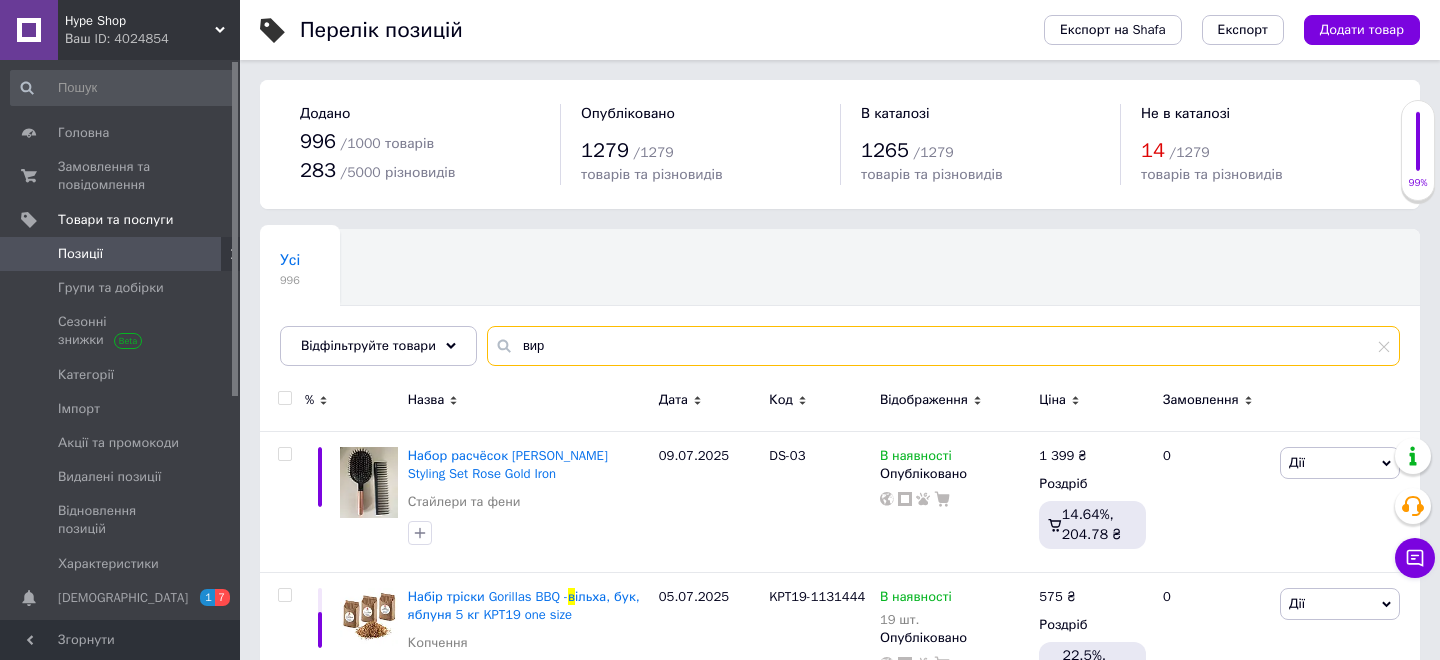type on "вирі" 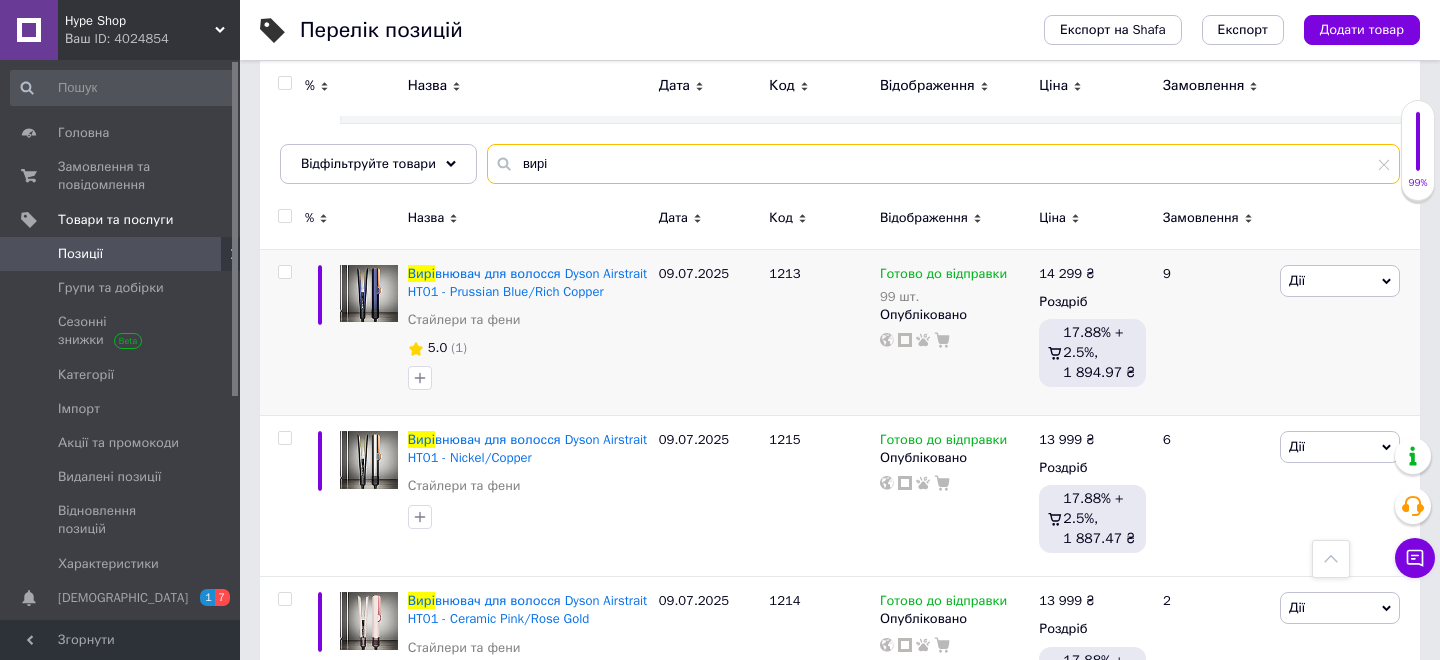 scroll, scrollTop: 0, scrollLeft: 0, axis: both 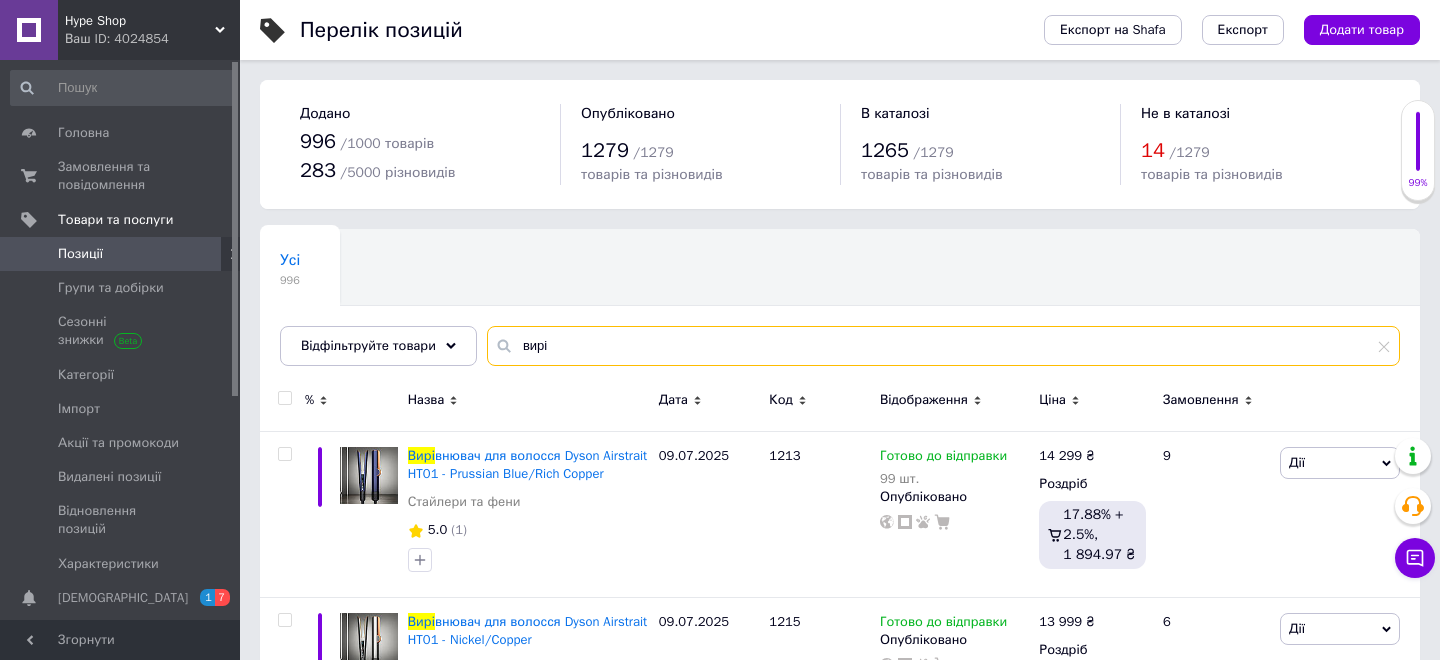 click on "вирі" at bounding box center (943, 346) 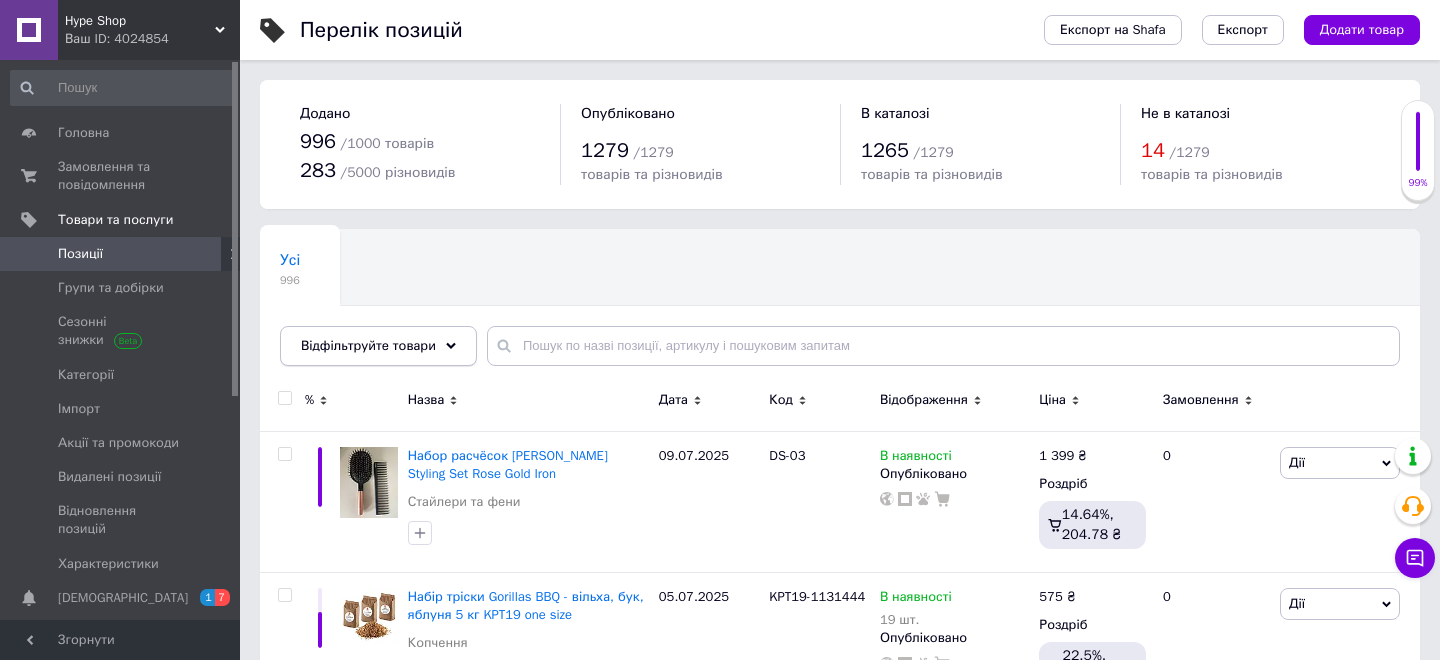 click 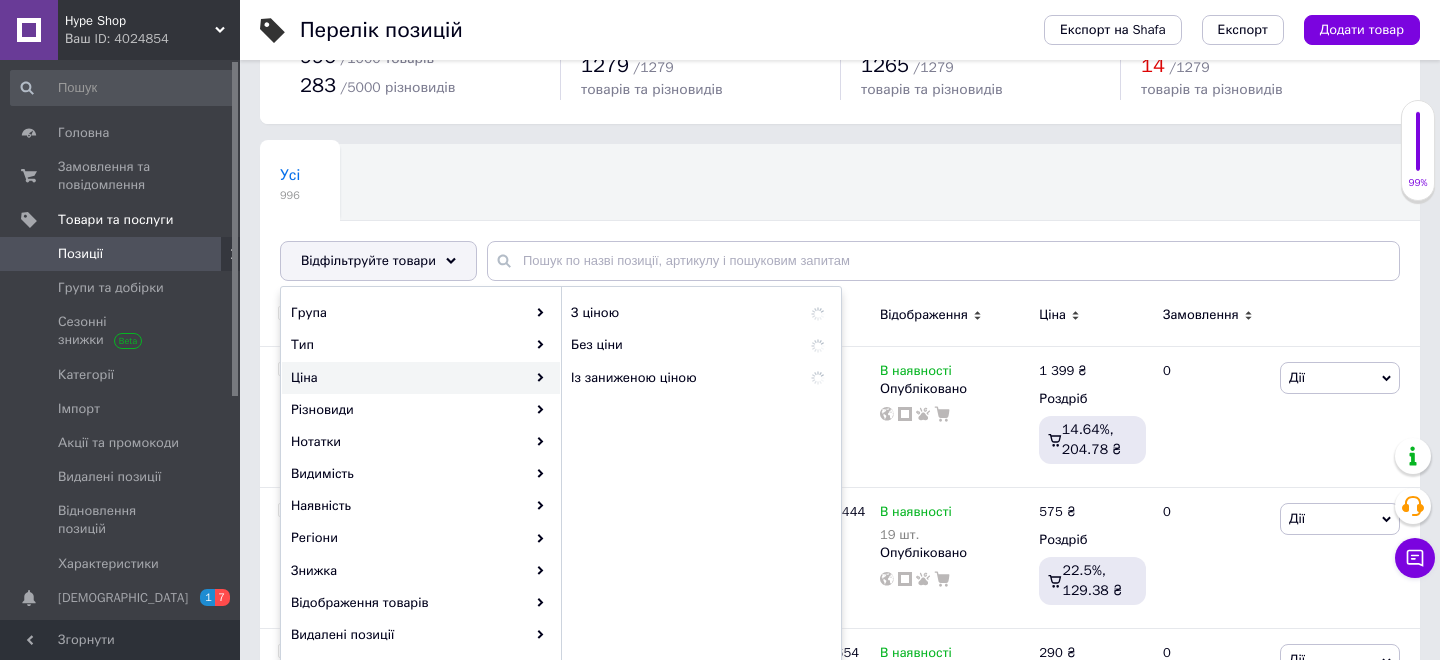 scroll, scrollTop: 130, scrollLeft: 0, axis: vertical 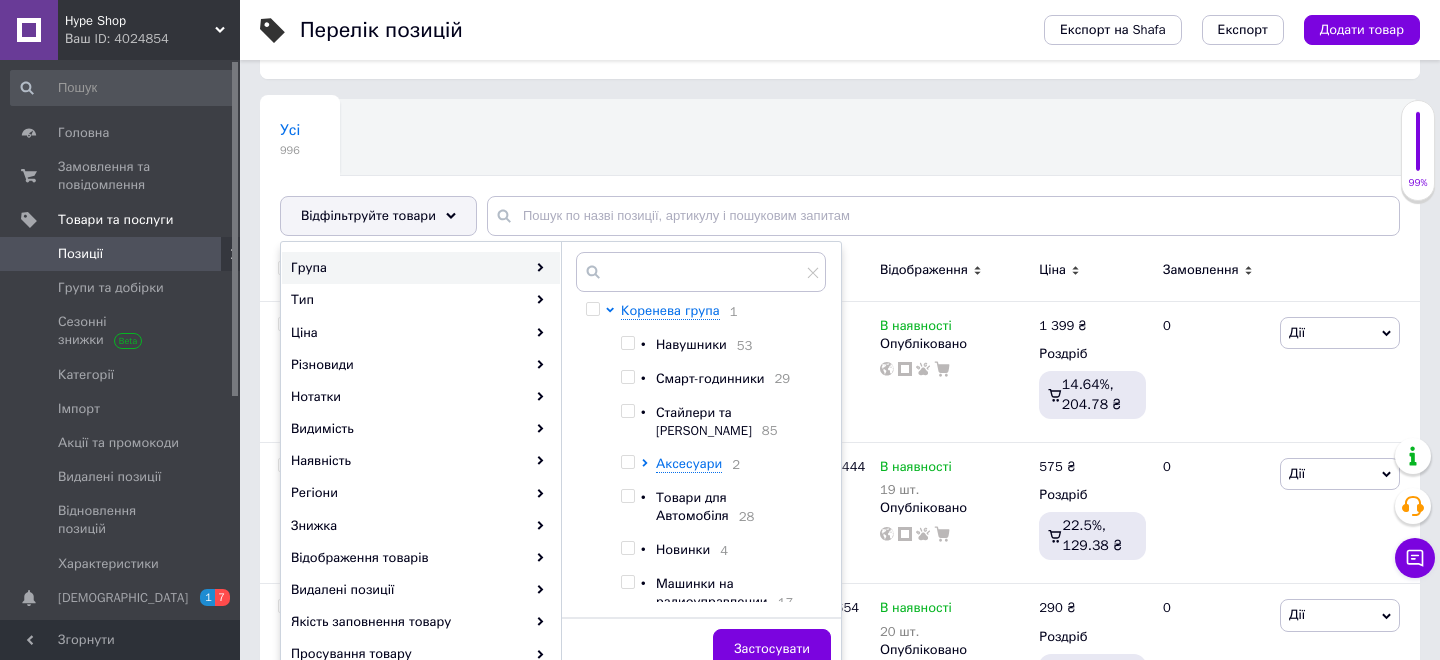 click at bounding box center [627, 411] 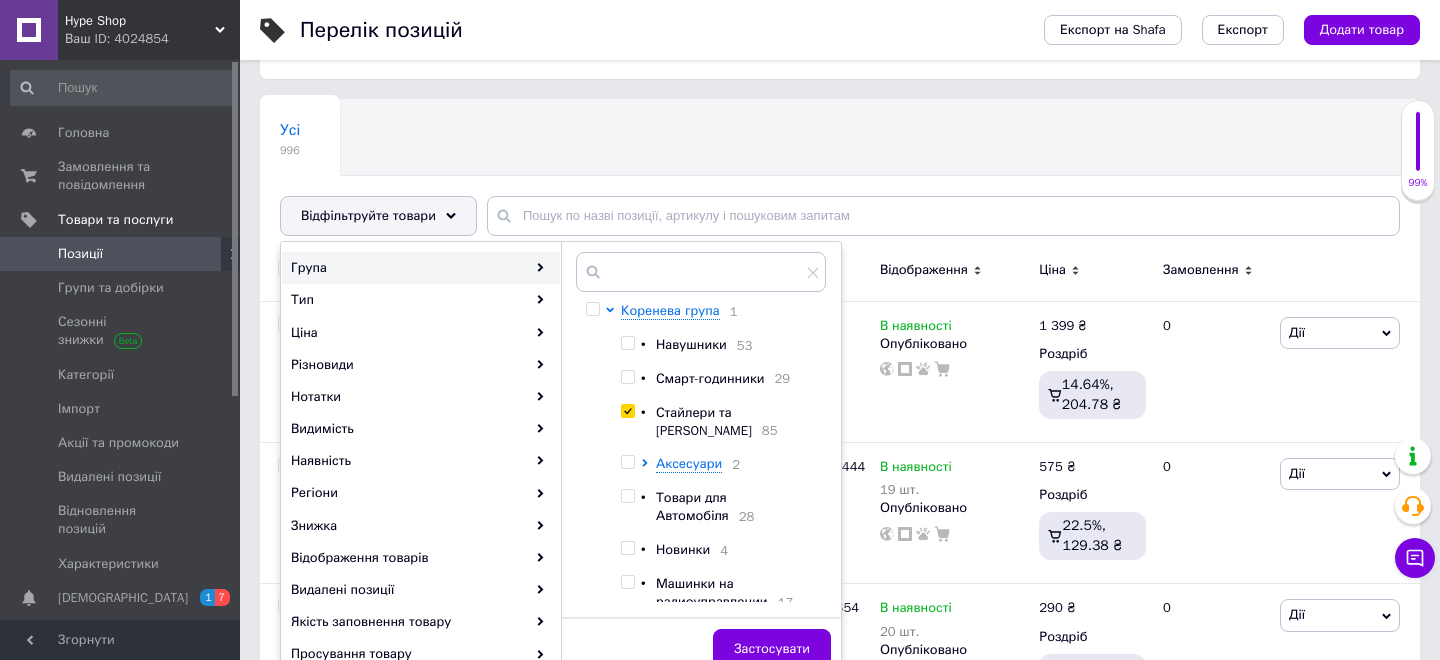 checkbox on "true" 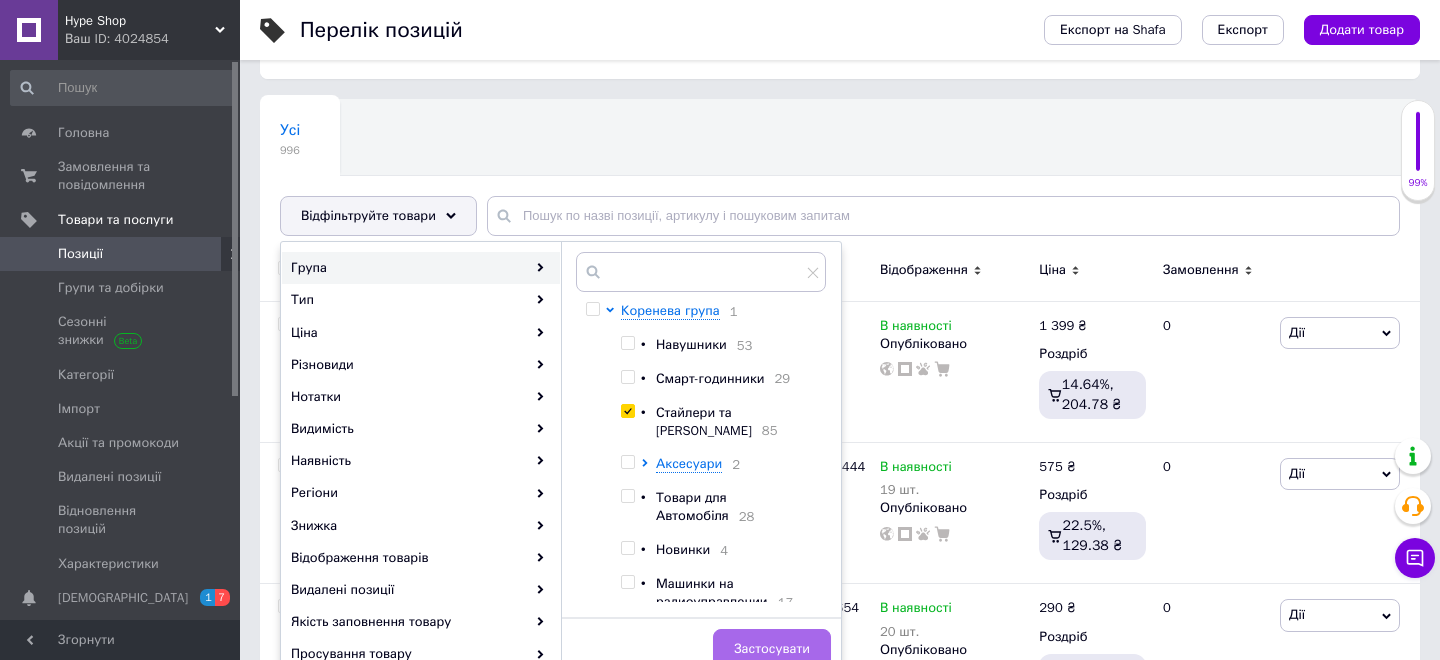 click on "Застосувати" at bounding box center [772, 649] 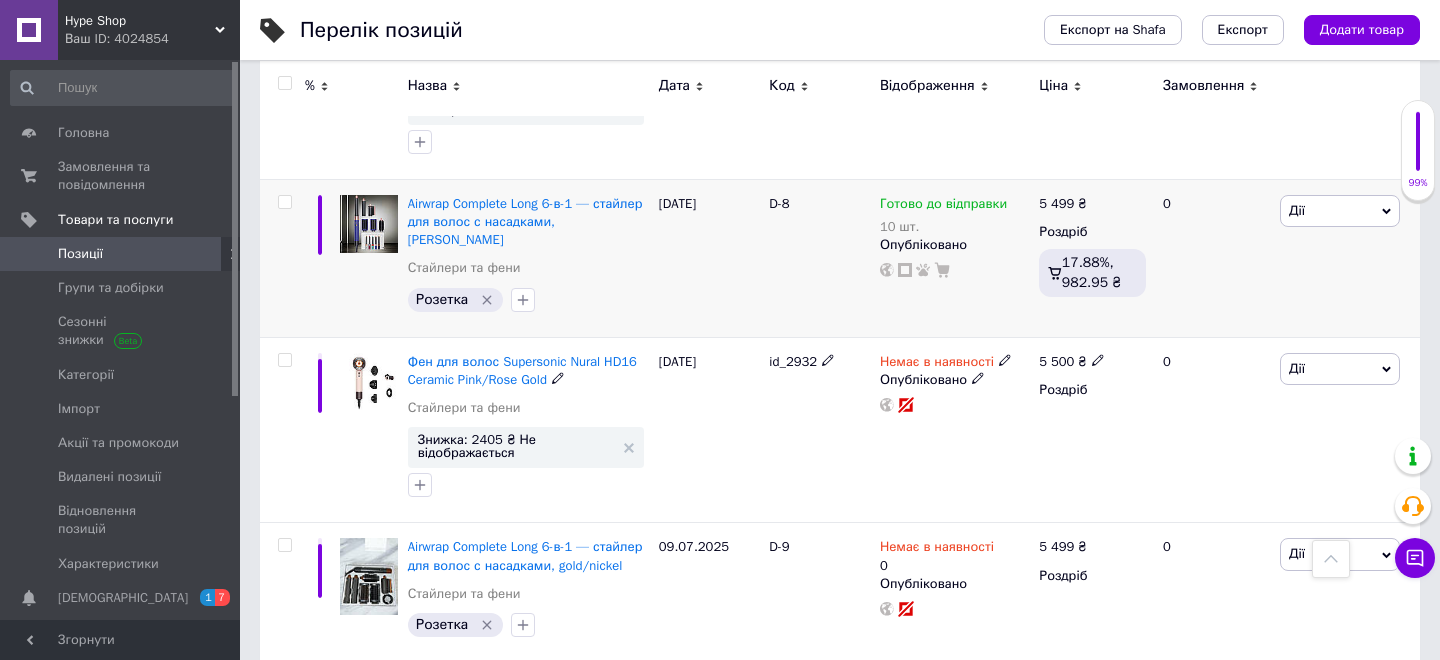 scroll, scrollTop: 11656, scrollLeft: 0, axis: vertical 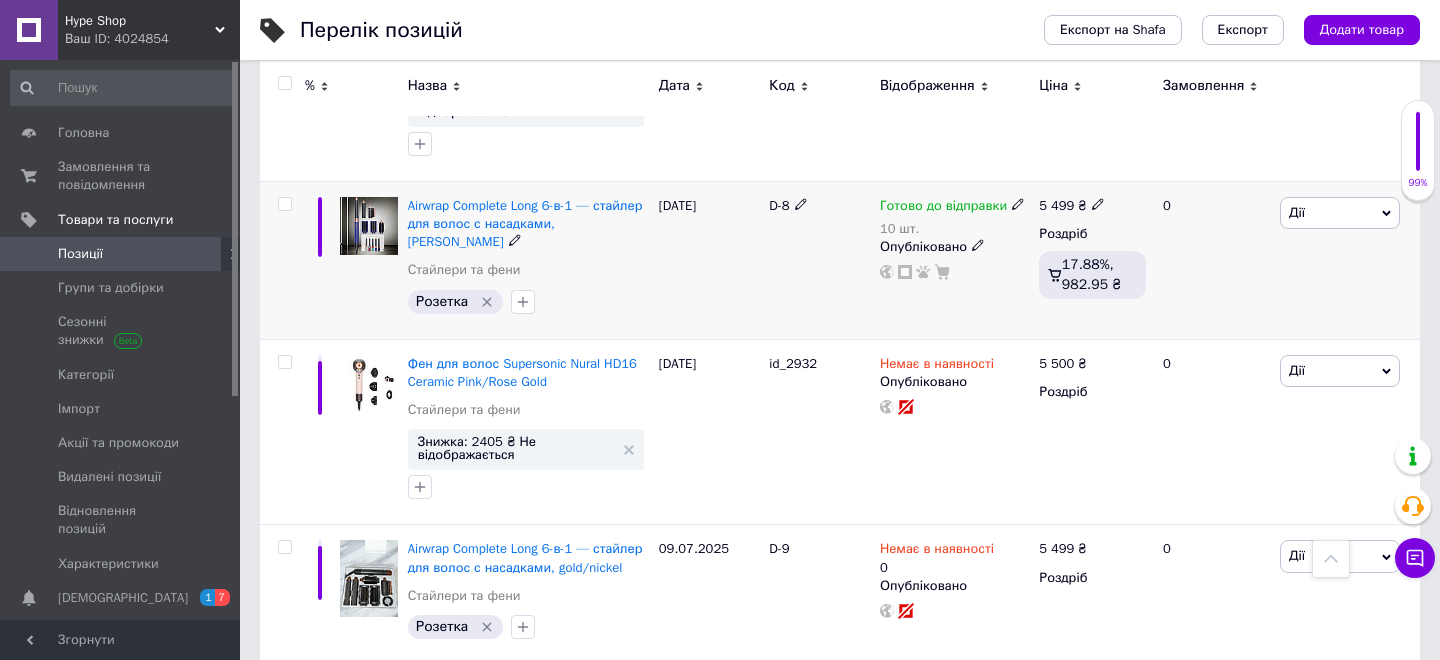 click on "5 499   ₴" at bounding box center (1072, 206) 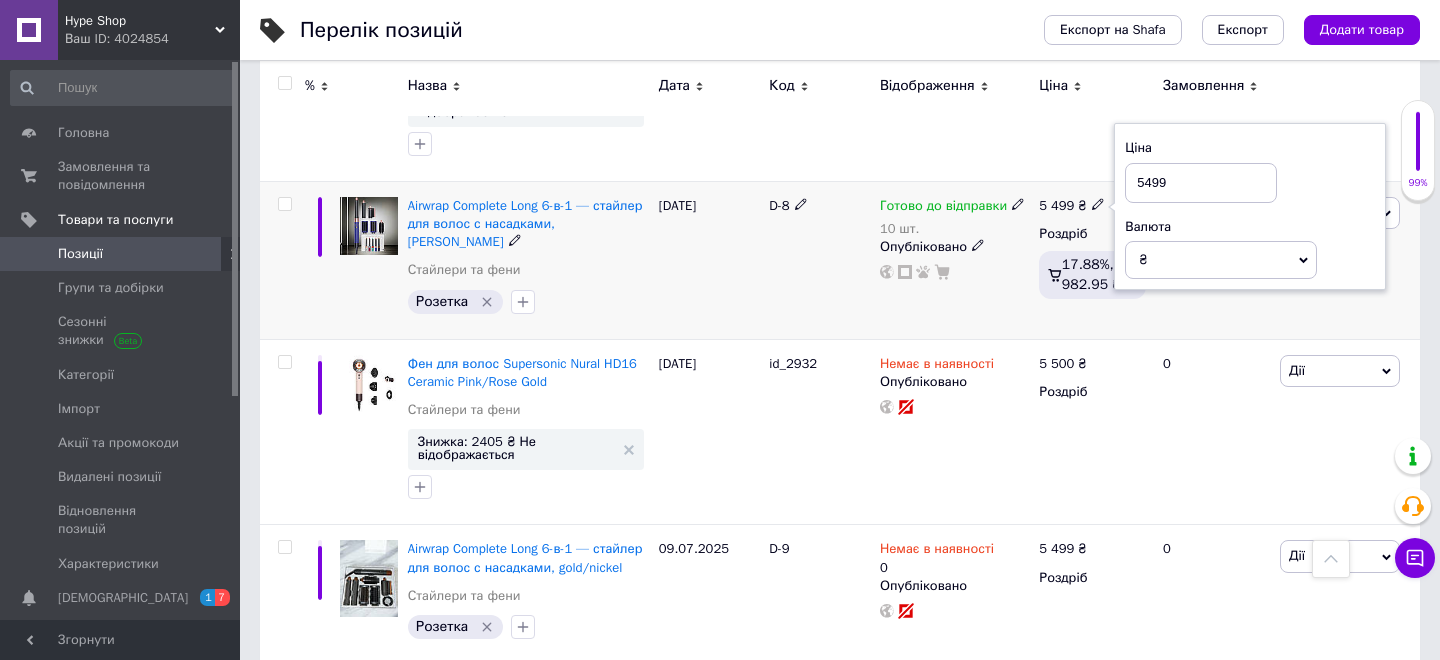 click on "5499" at bounding box center [1201, 183] 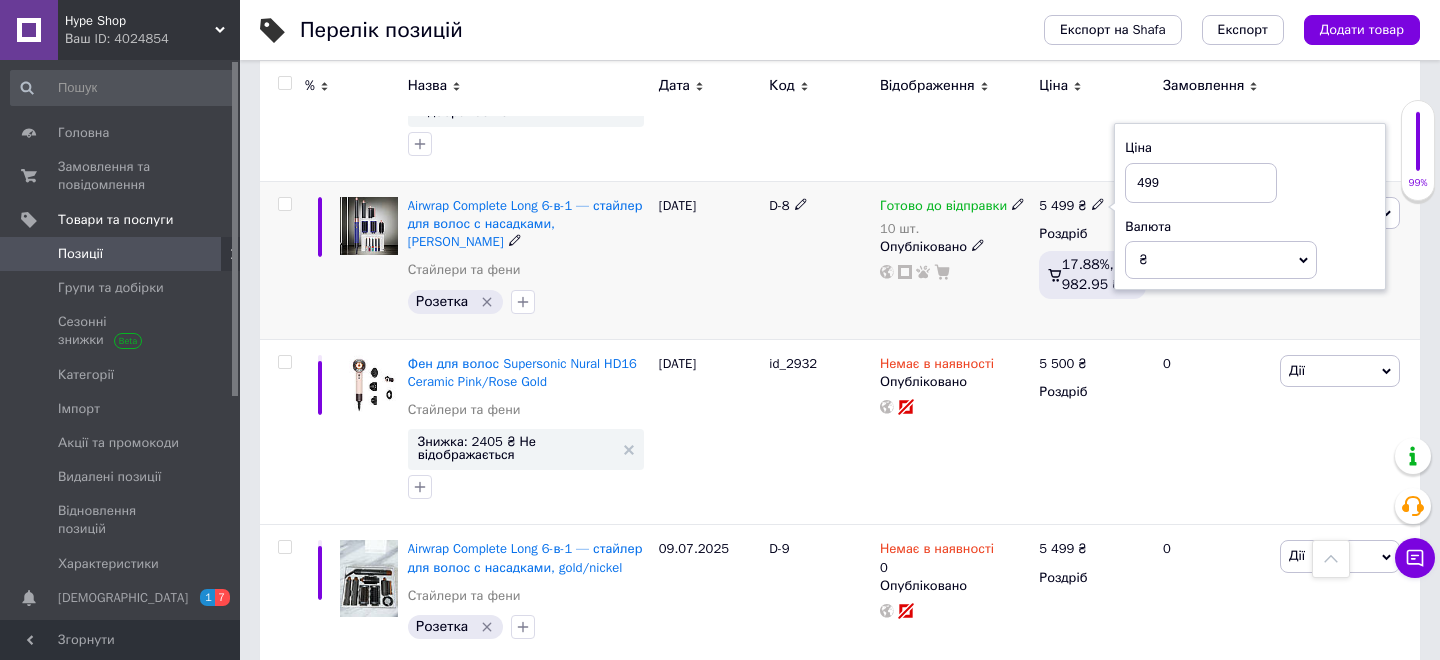 type on "4999" 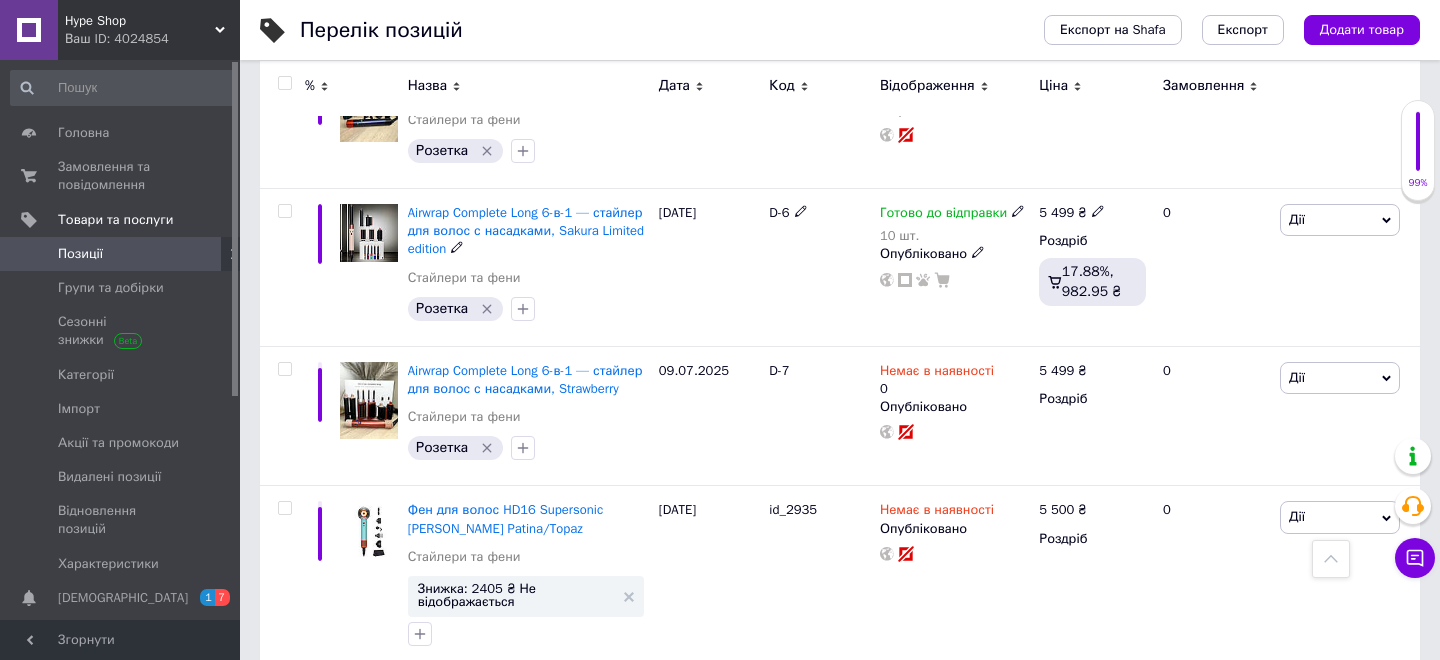 scroll, scrollTop: 10978, scrollLeft: 0, axis: vertical 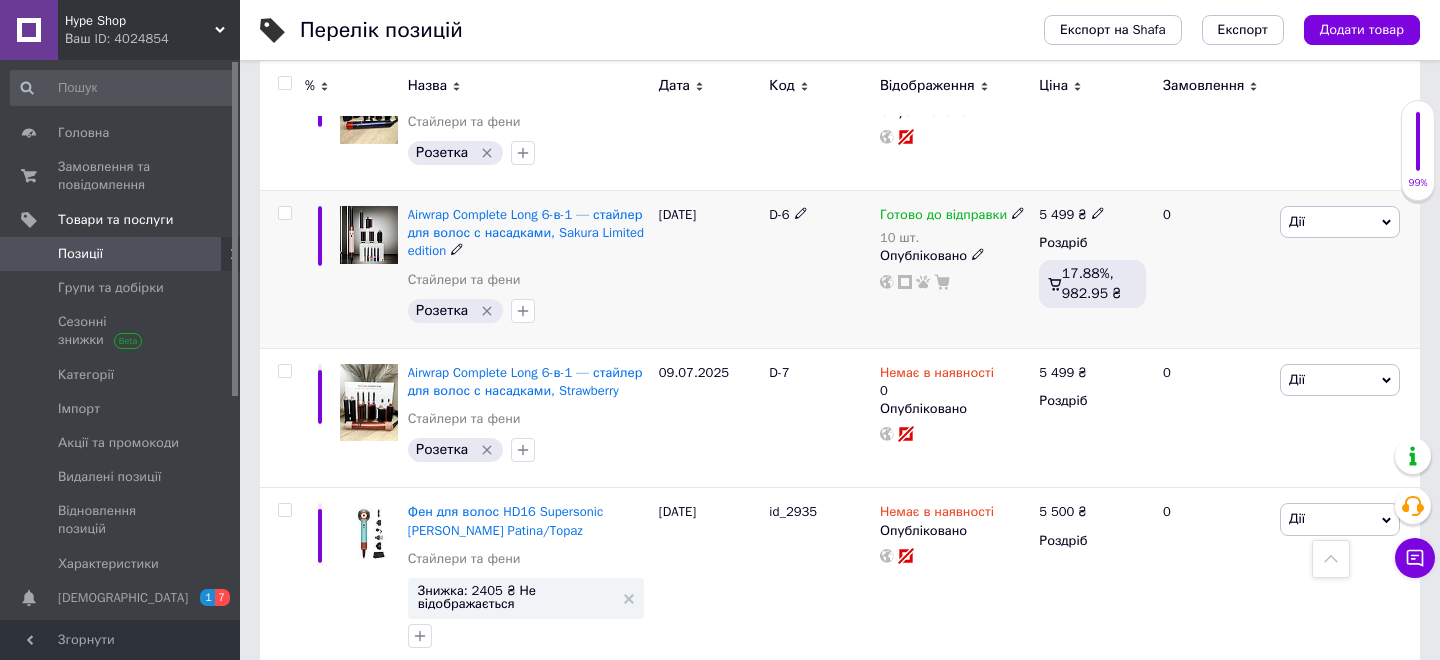 click 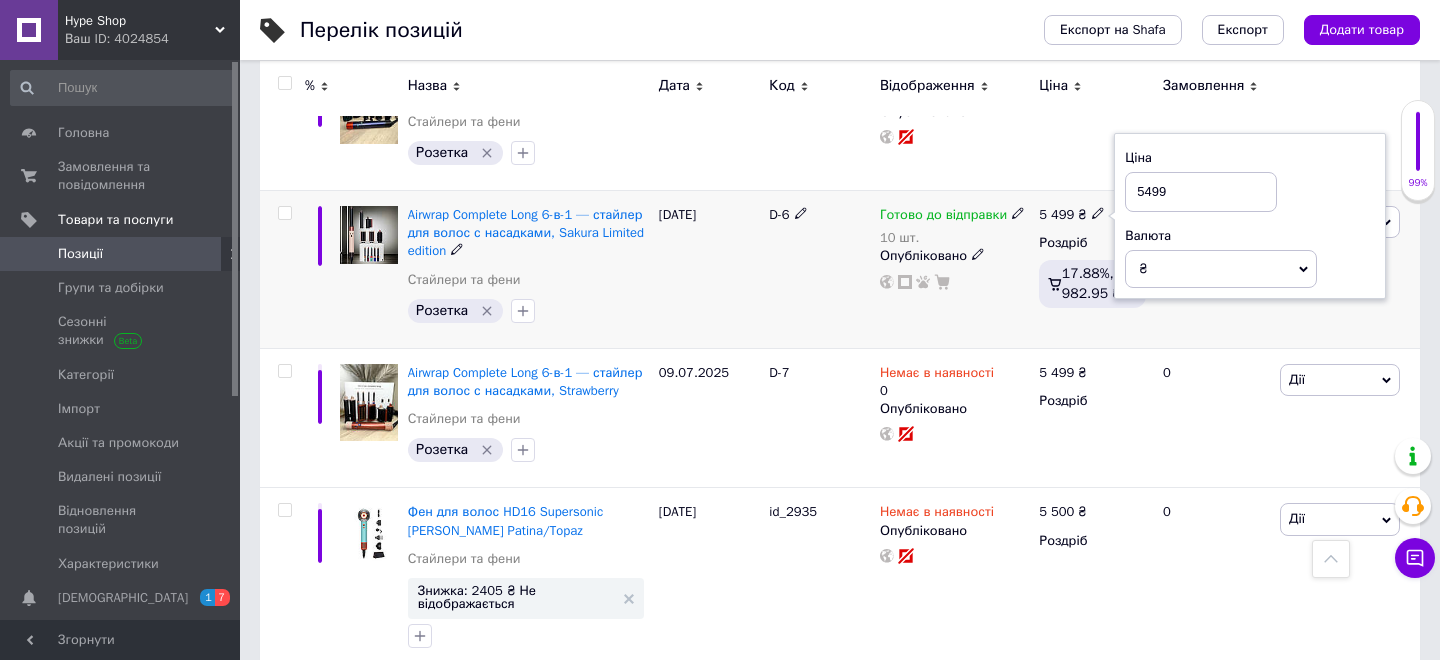click on "5499" at bounding box center [1201, 192] 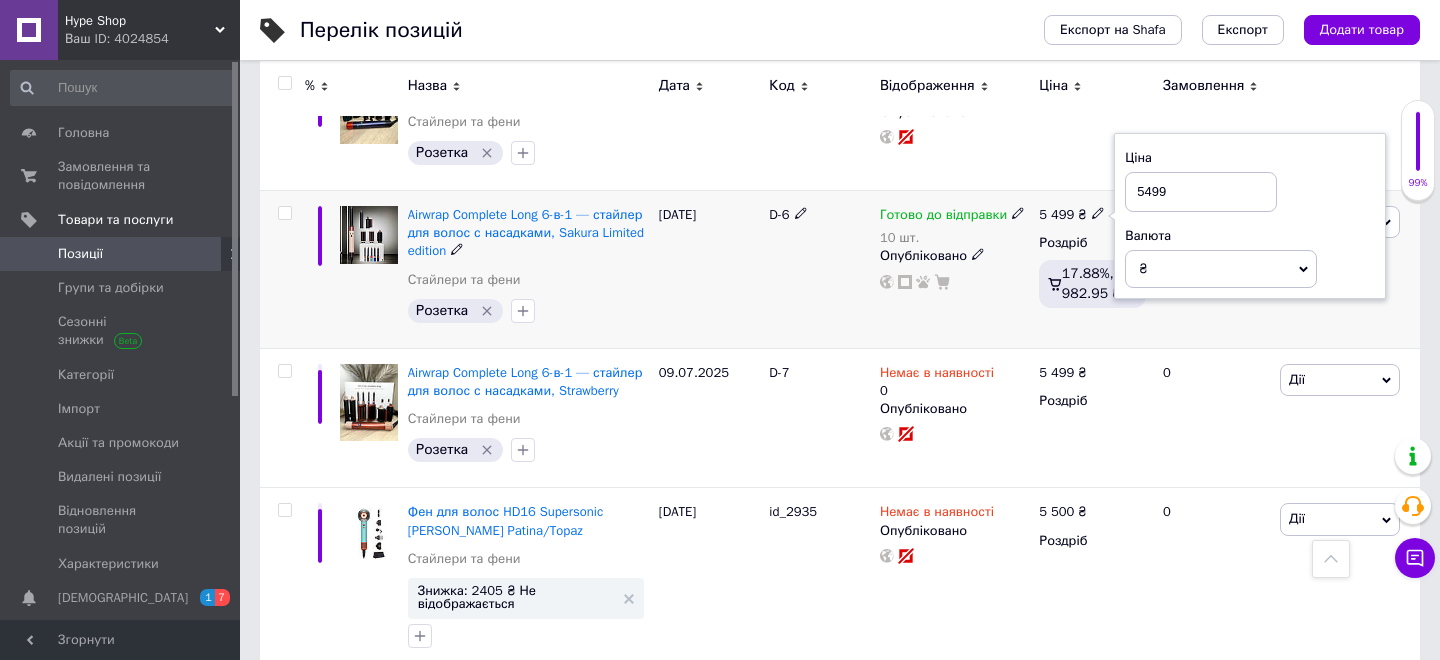 click on "5499" at bounding box center (1201, 192) 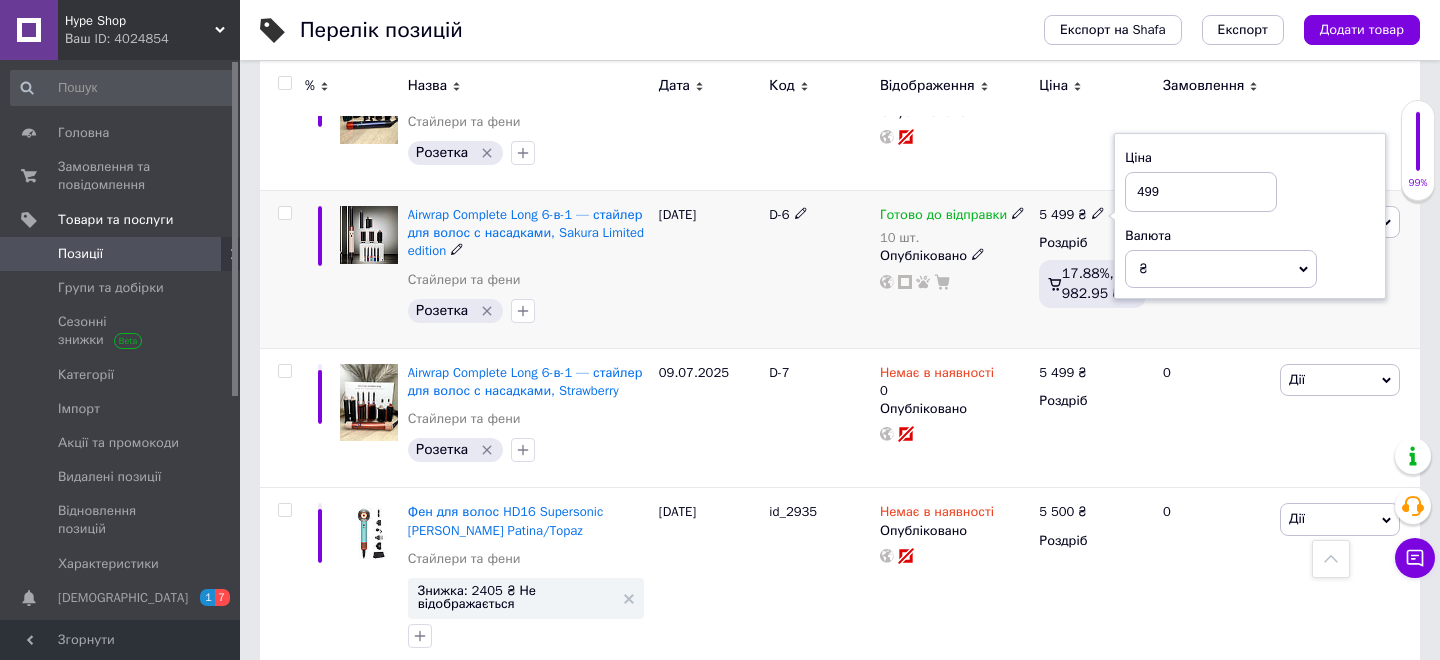 type on "4999" 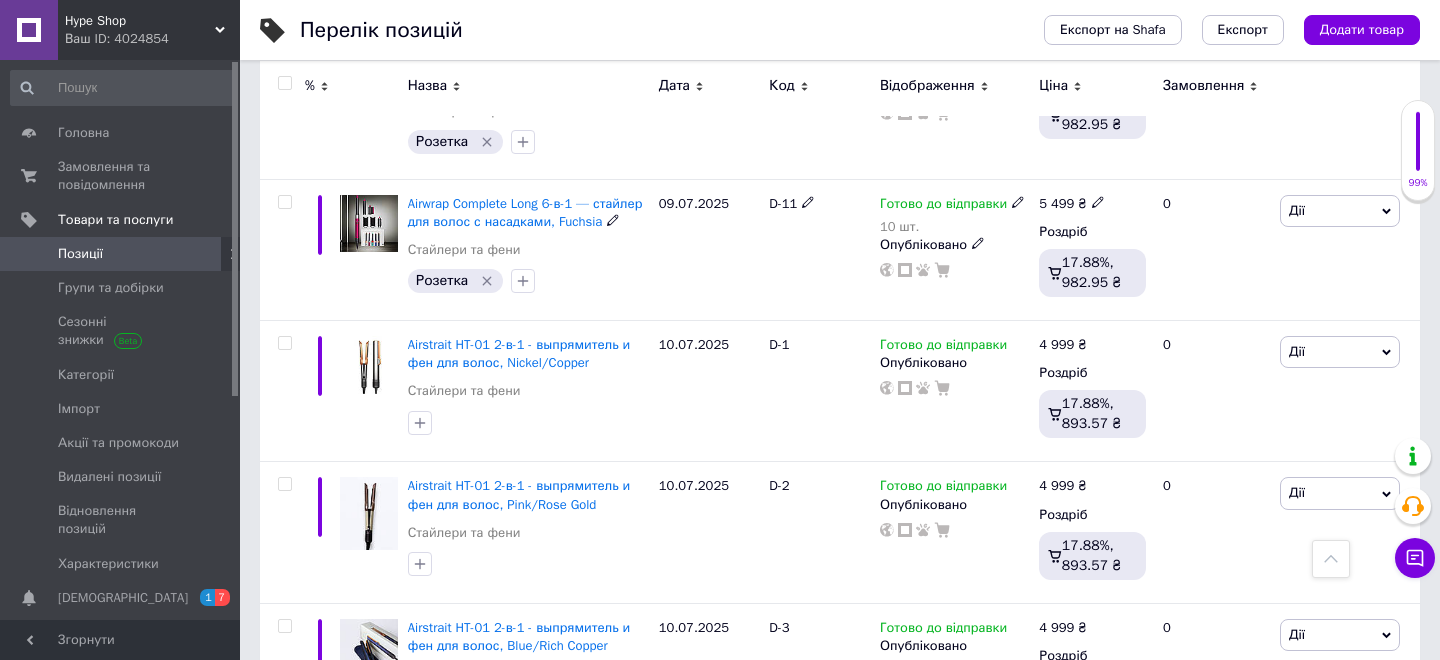 scroll, scrollTop: 12298, scrollLeft: 0, axis: vertical 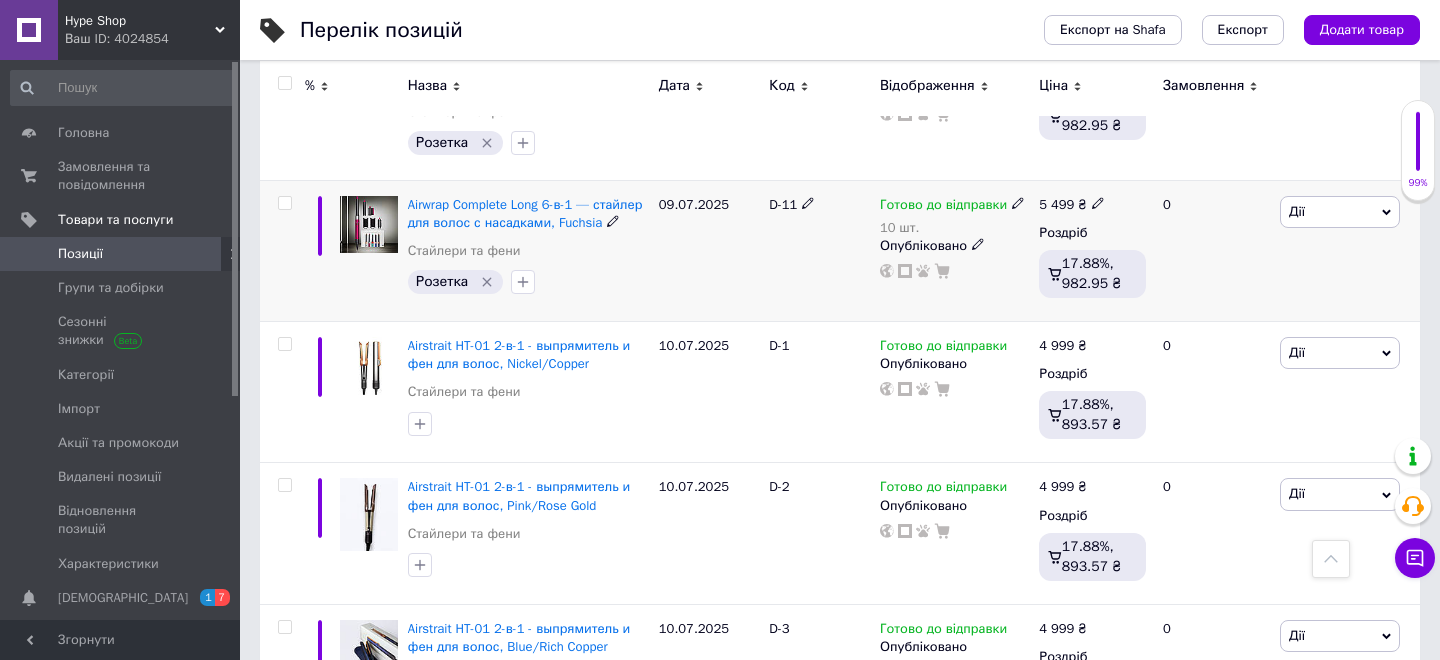 click 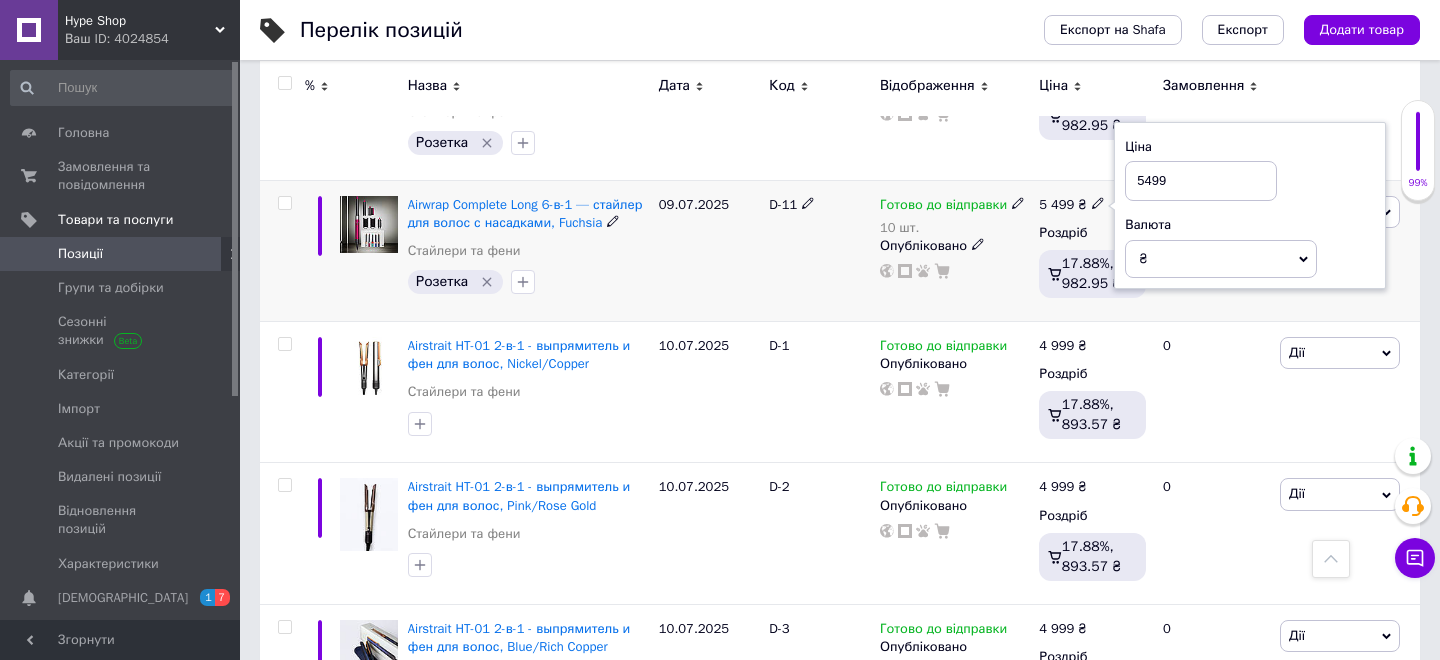 click on "5499" at bounding box center [1201, 181] 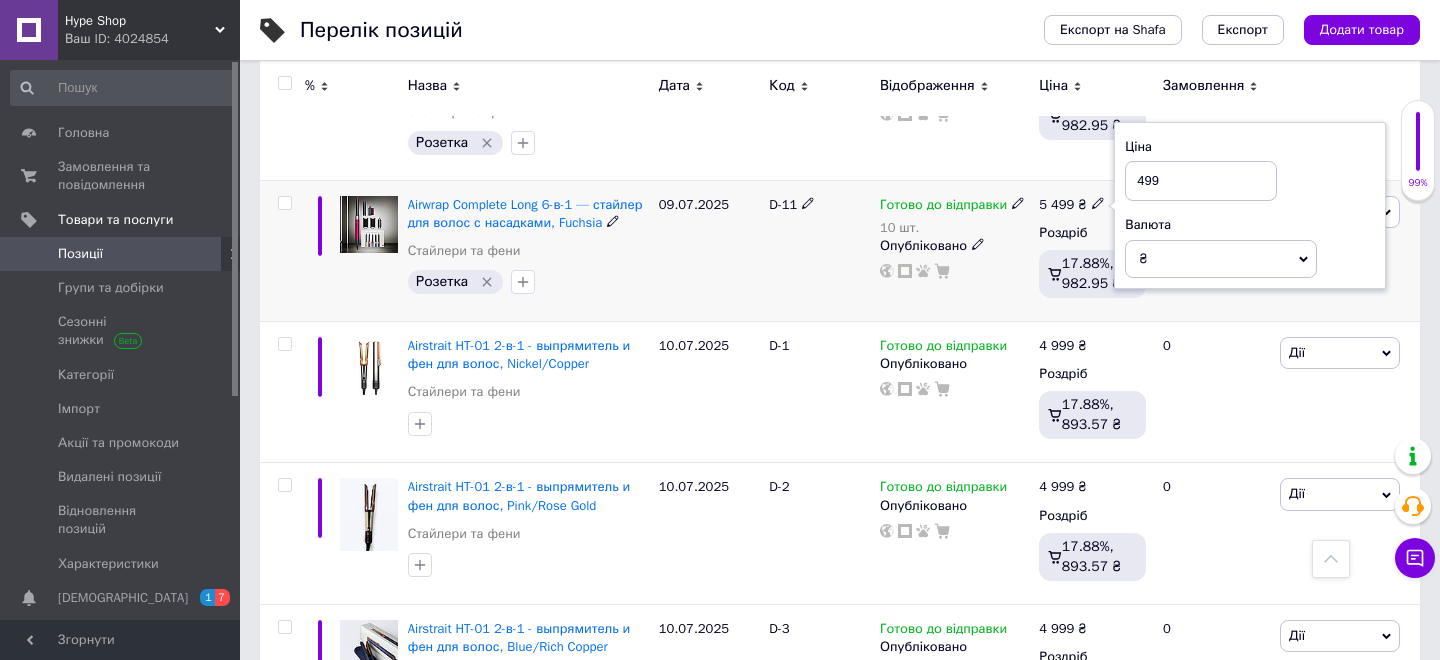 type on "4999" 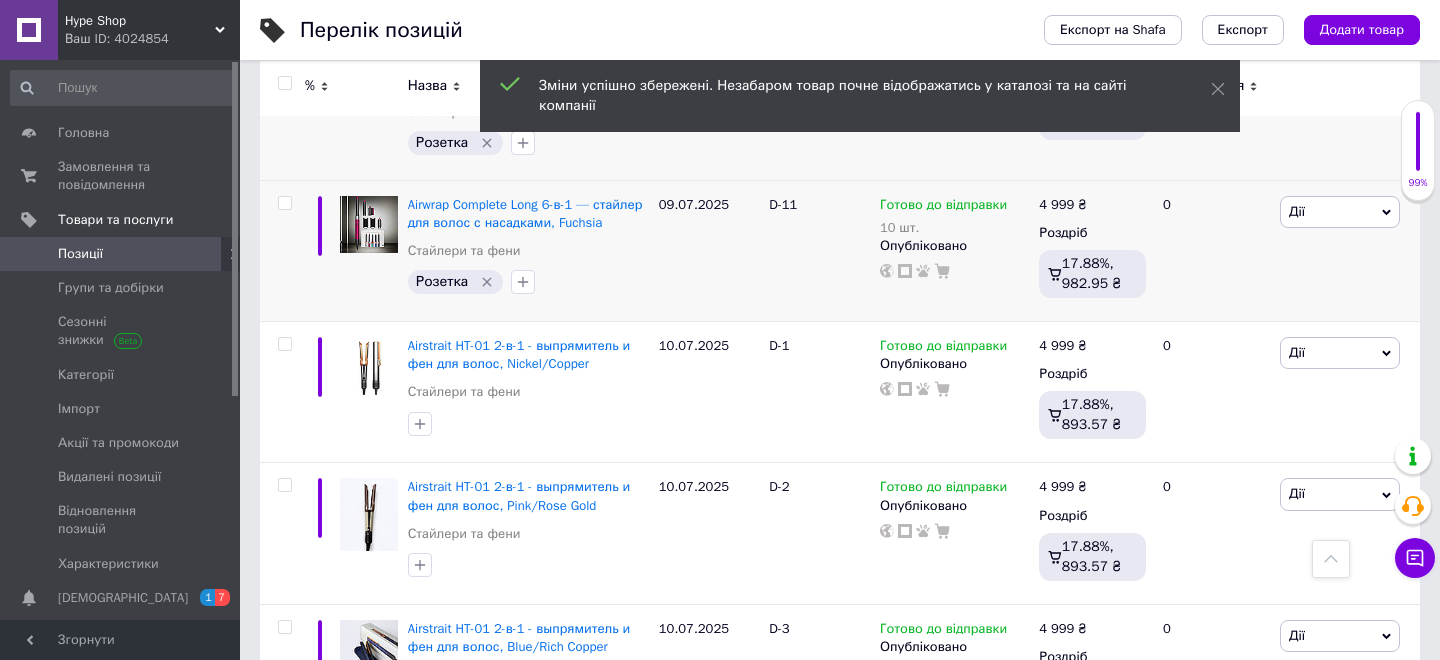 click at bounding box center [1098, 44] 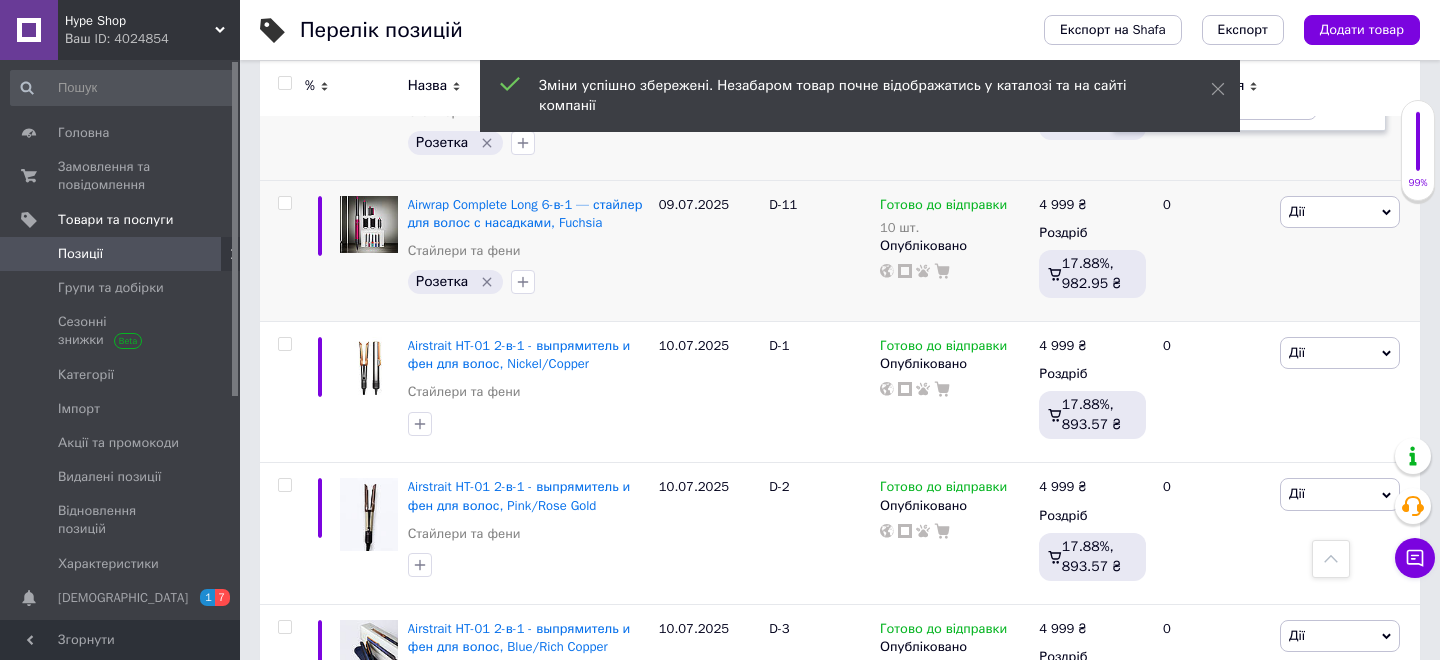 click on "5499" at bounding box center (1201, 24) 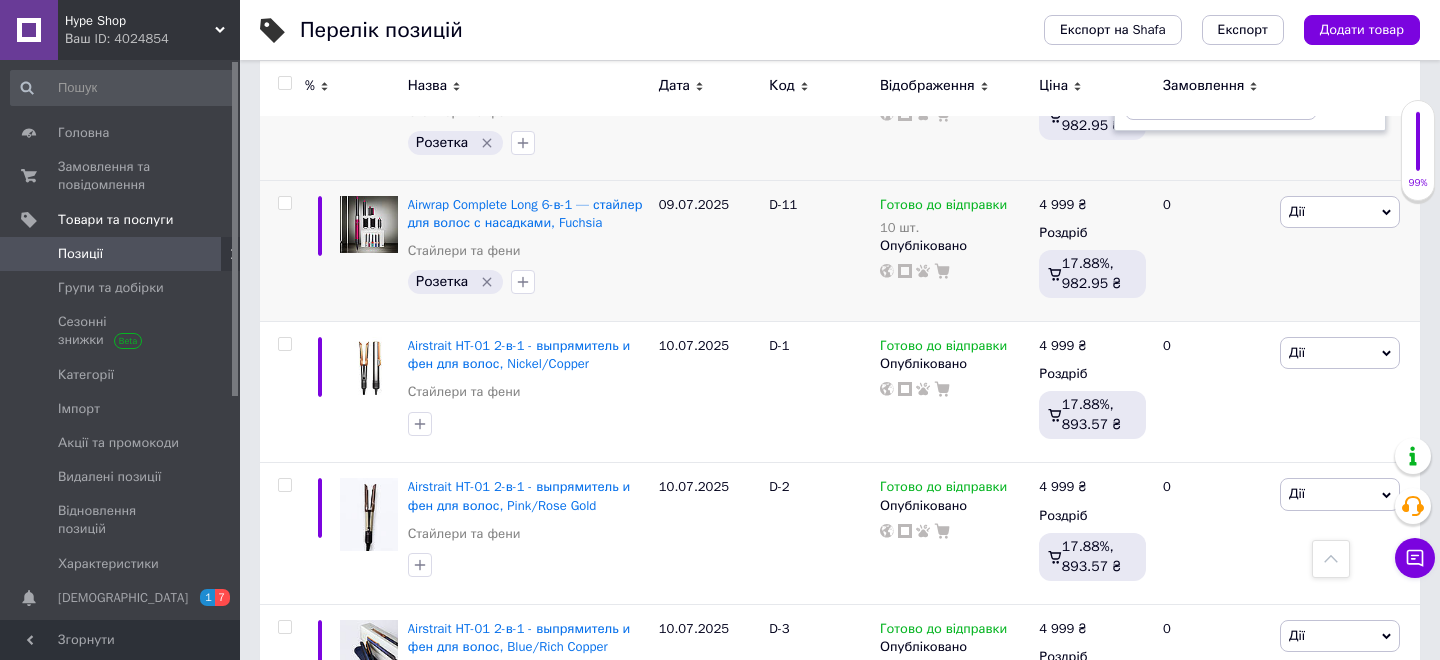 type on "4999" 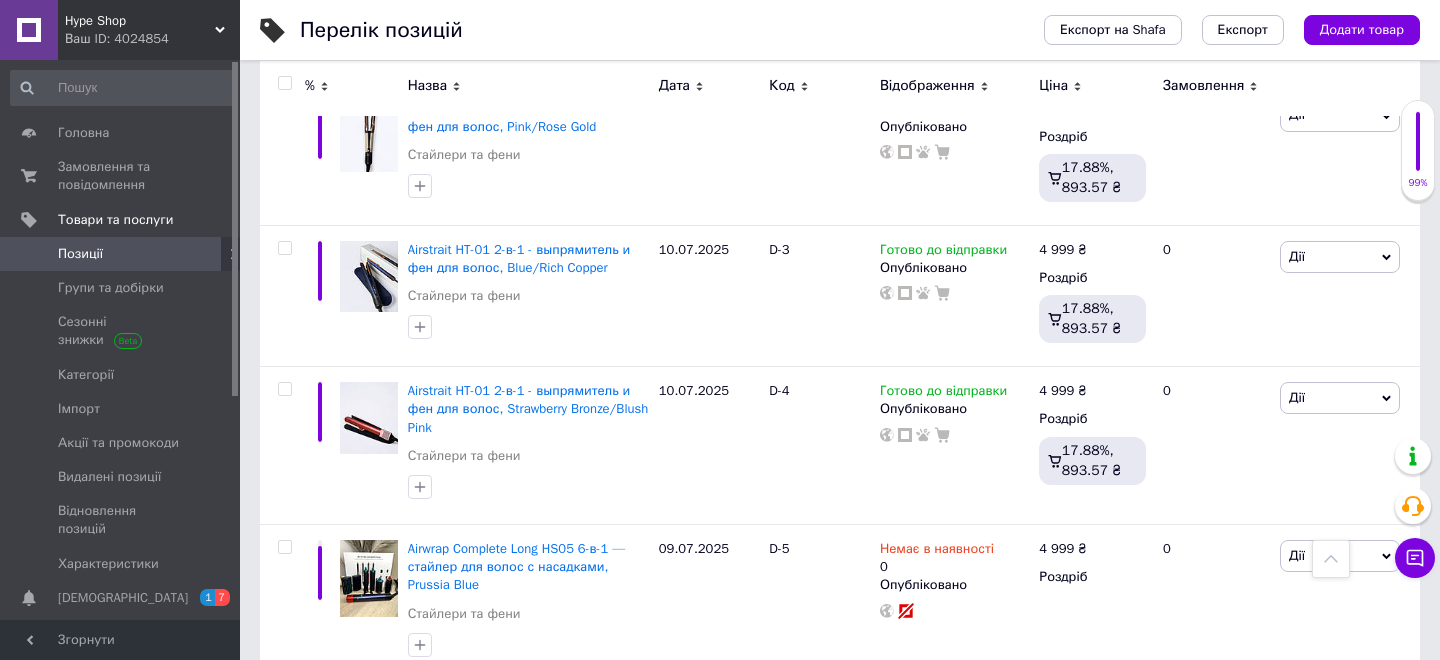 scroll, scrollTop: 12684, scrollLeft: 0, axis: vertical 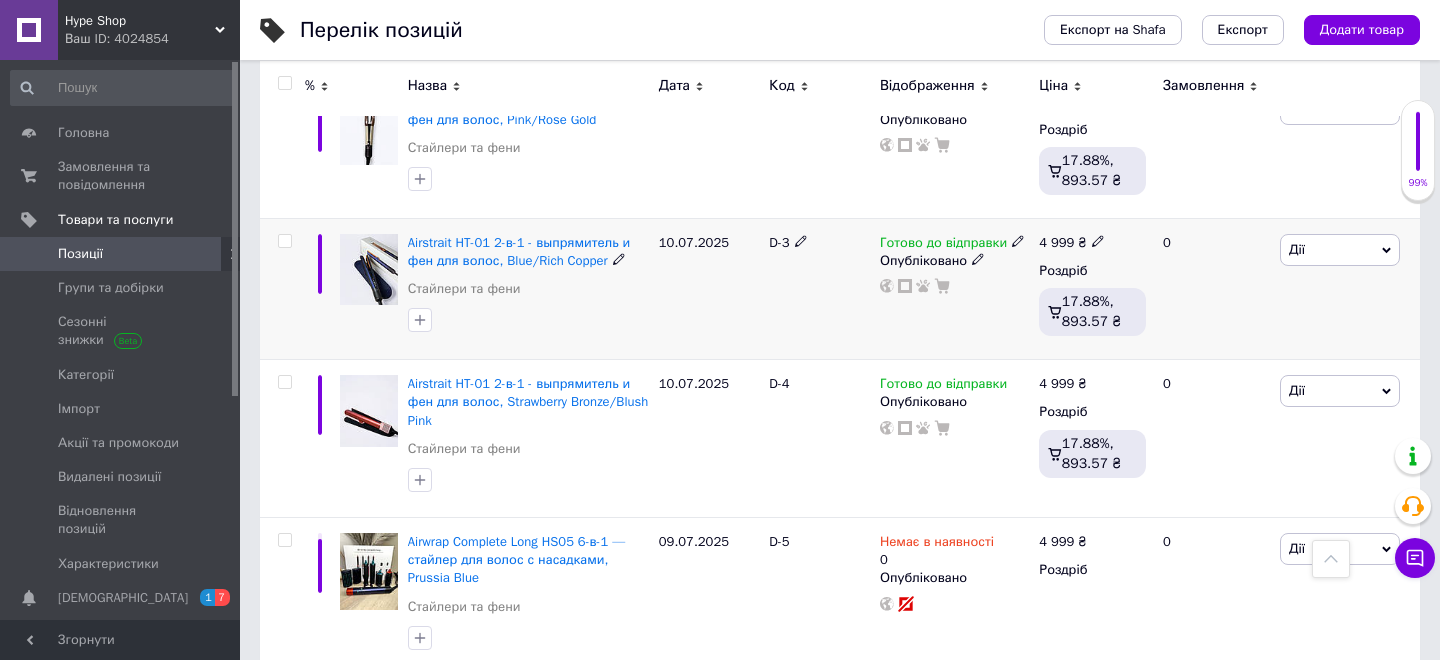 click 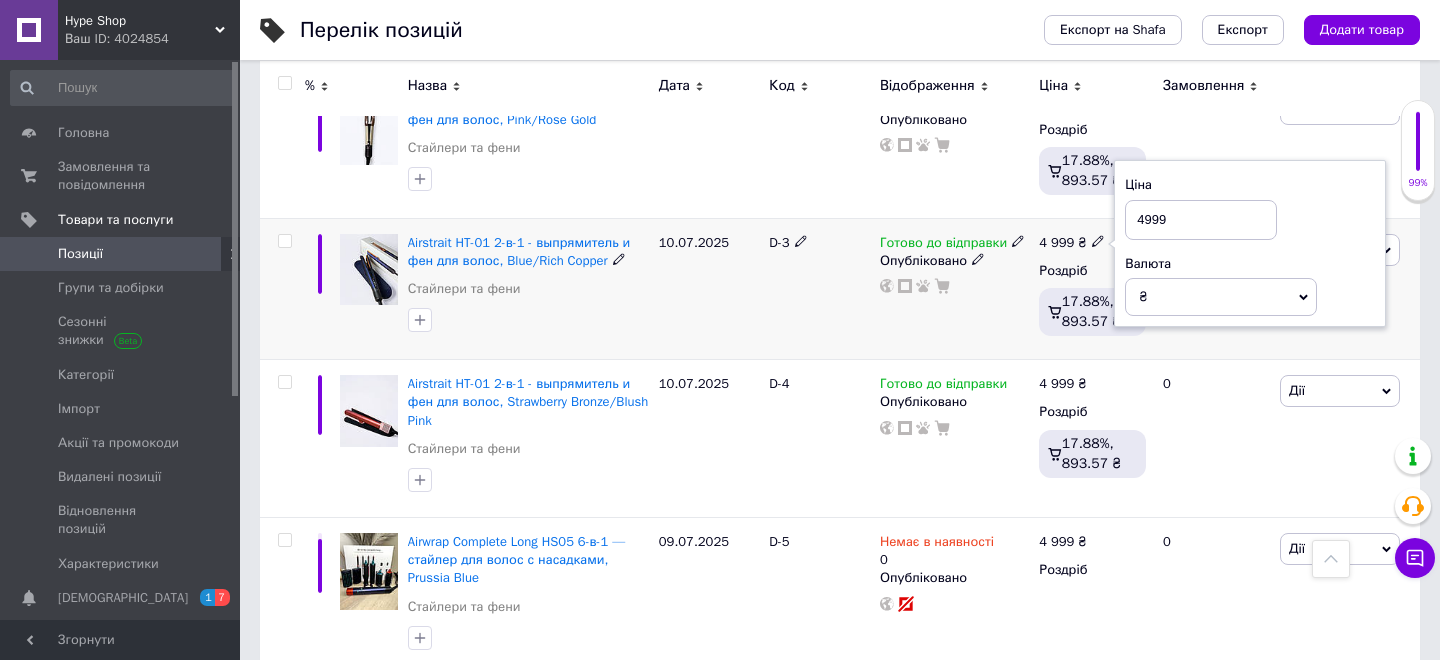 click on "4999" at bounding box center [1201, 220] 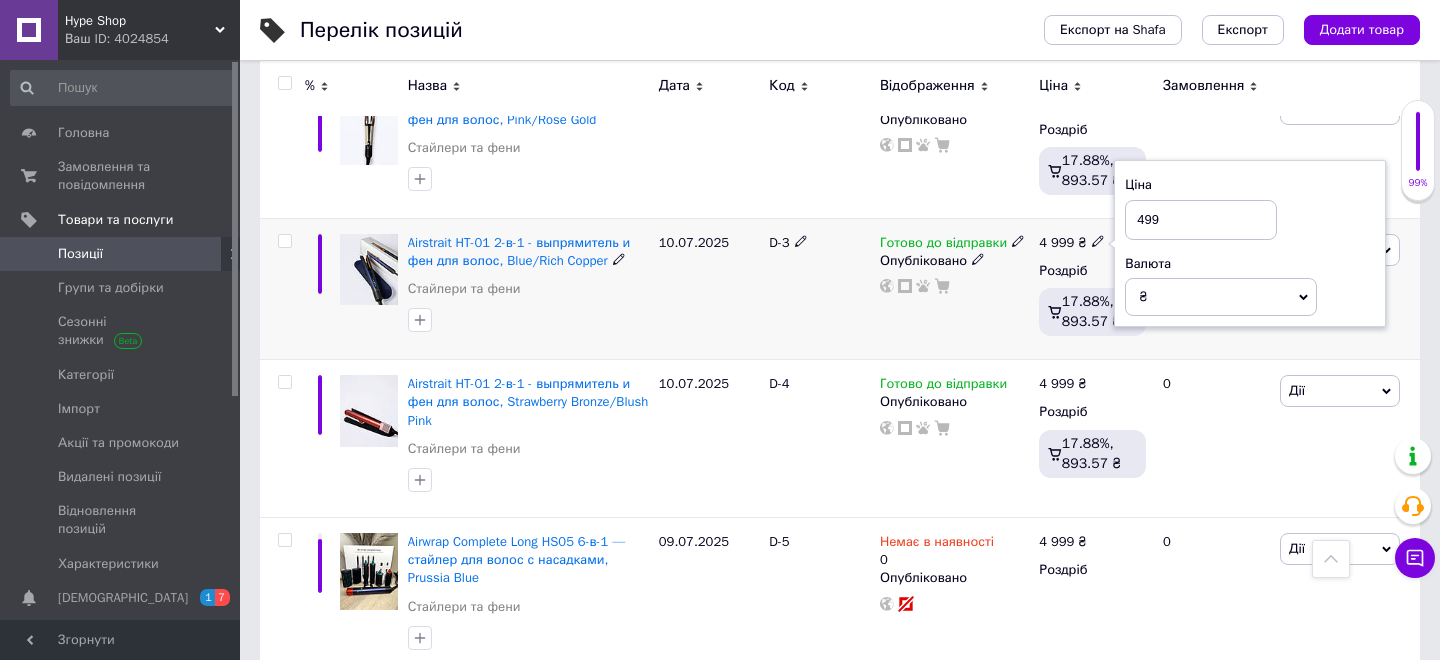 type on "4499" 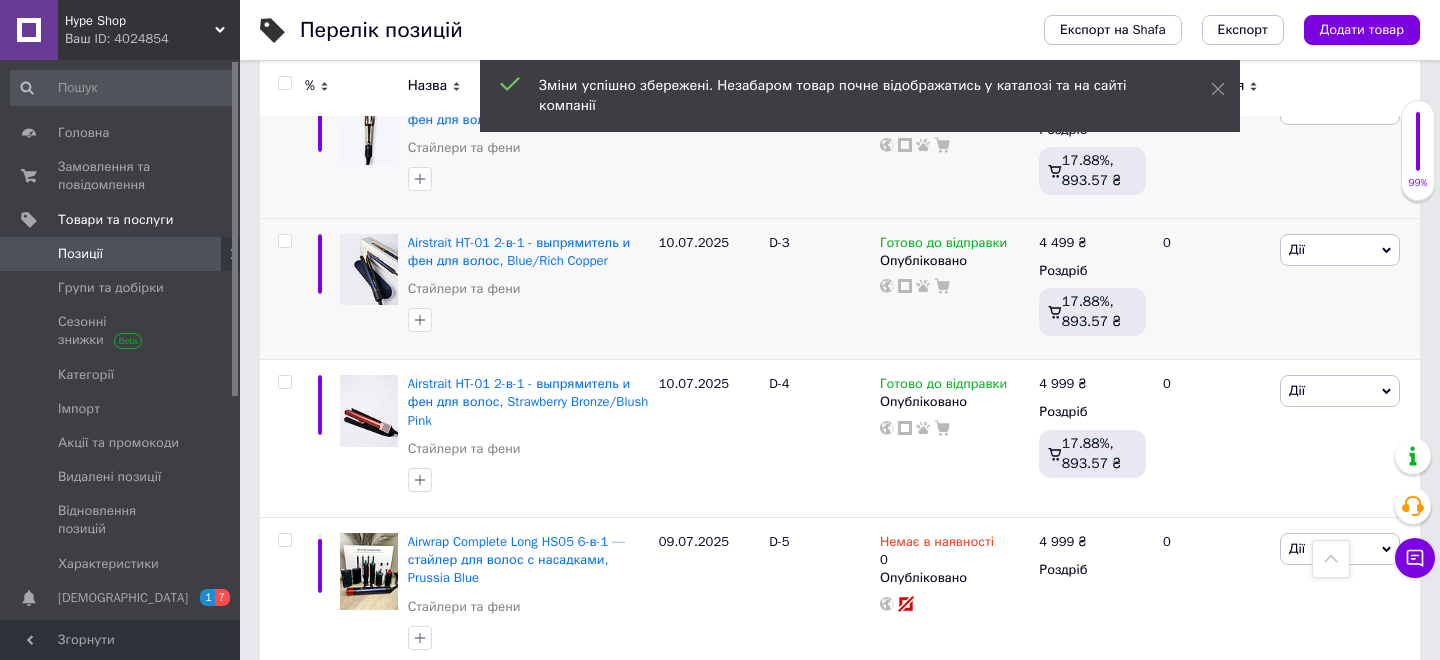 click at bounding box center (1098, 98) 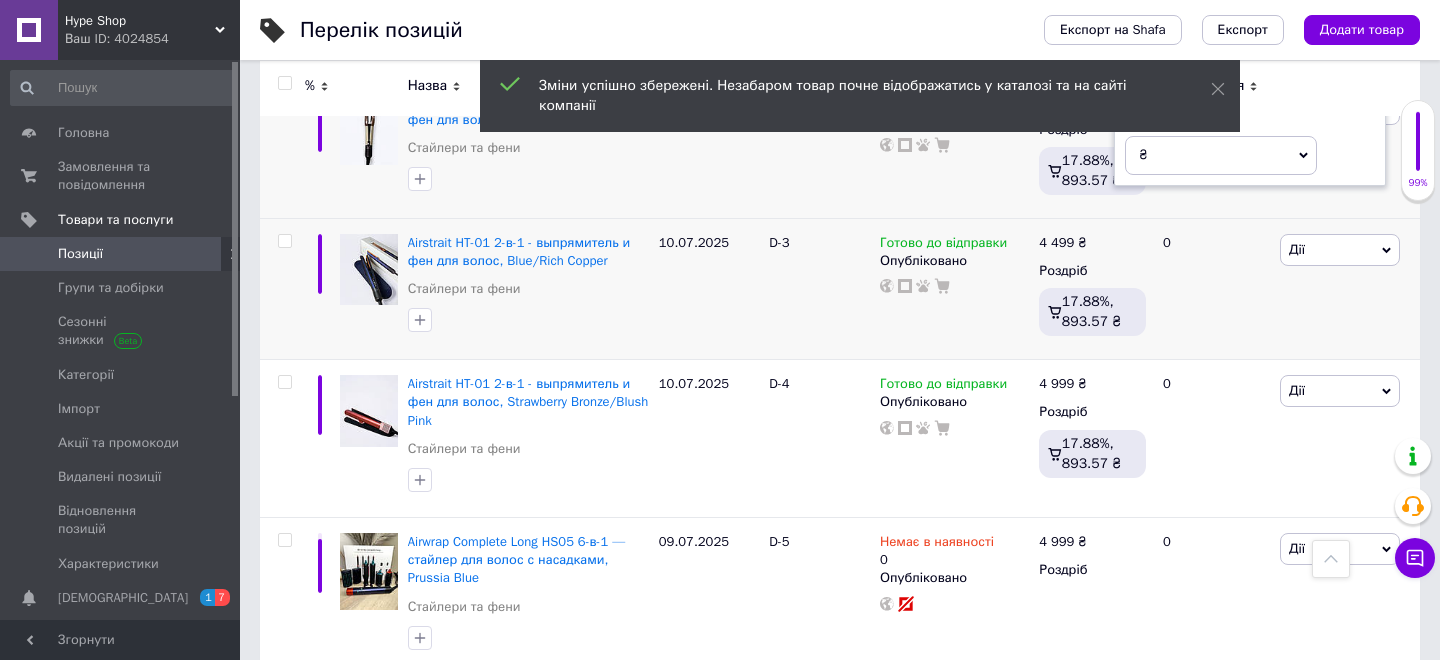 click on "4999" at bounding box center (1201, 78) 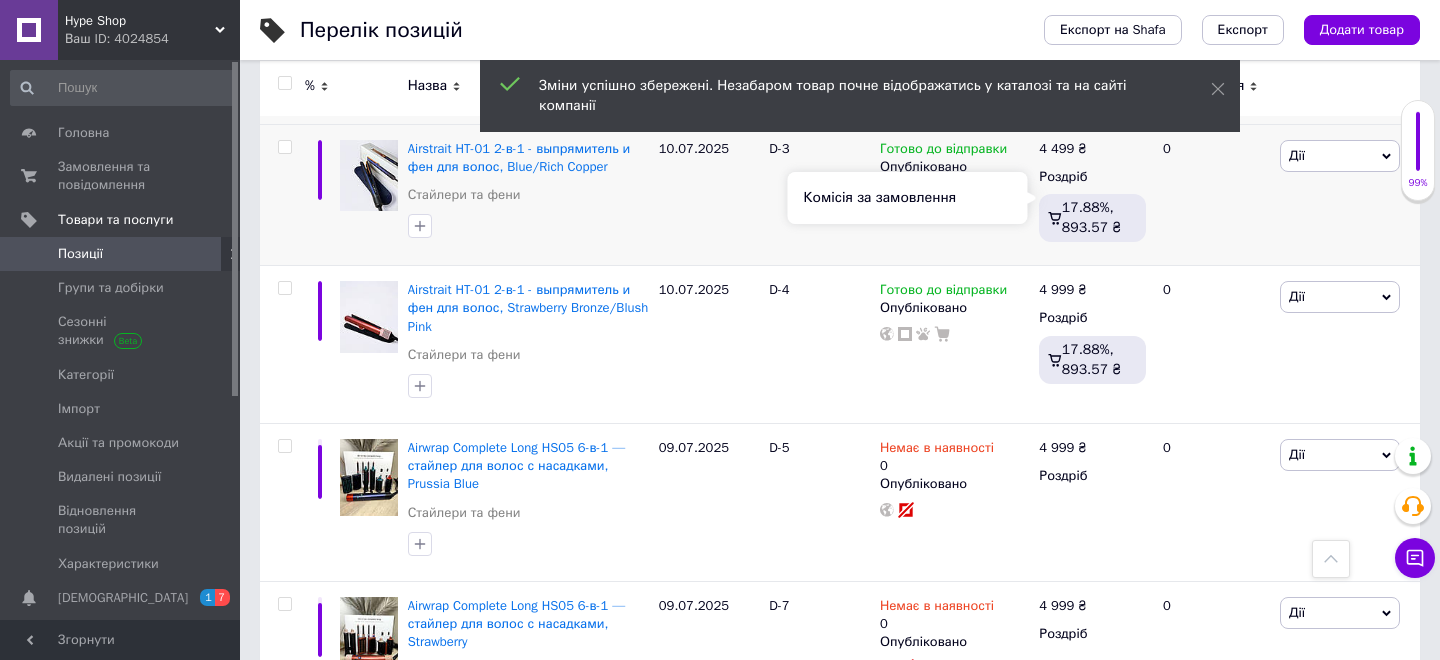 scroll, scrollTop: 12780, scrollLeft: 0, axis: vertical 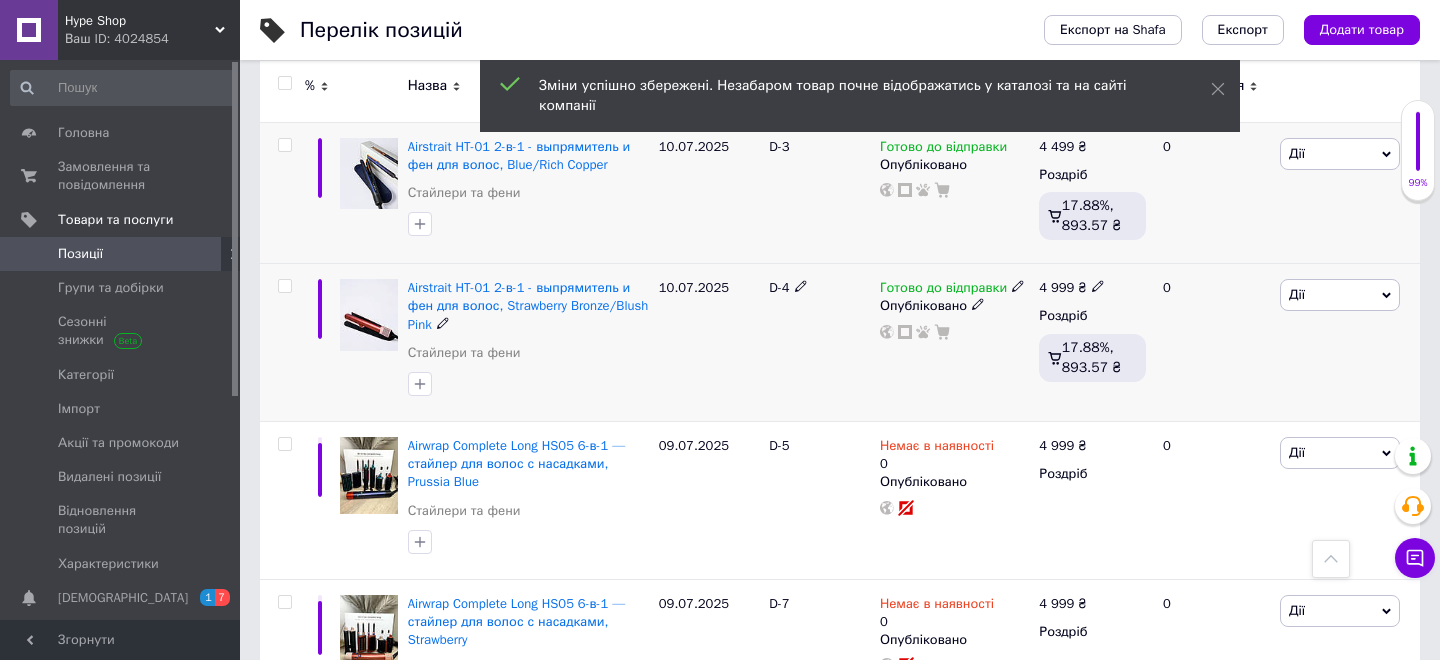 click 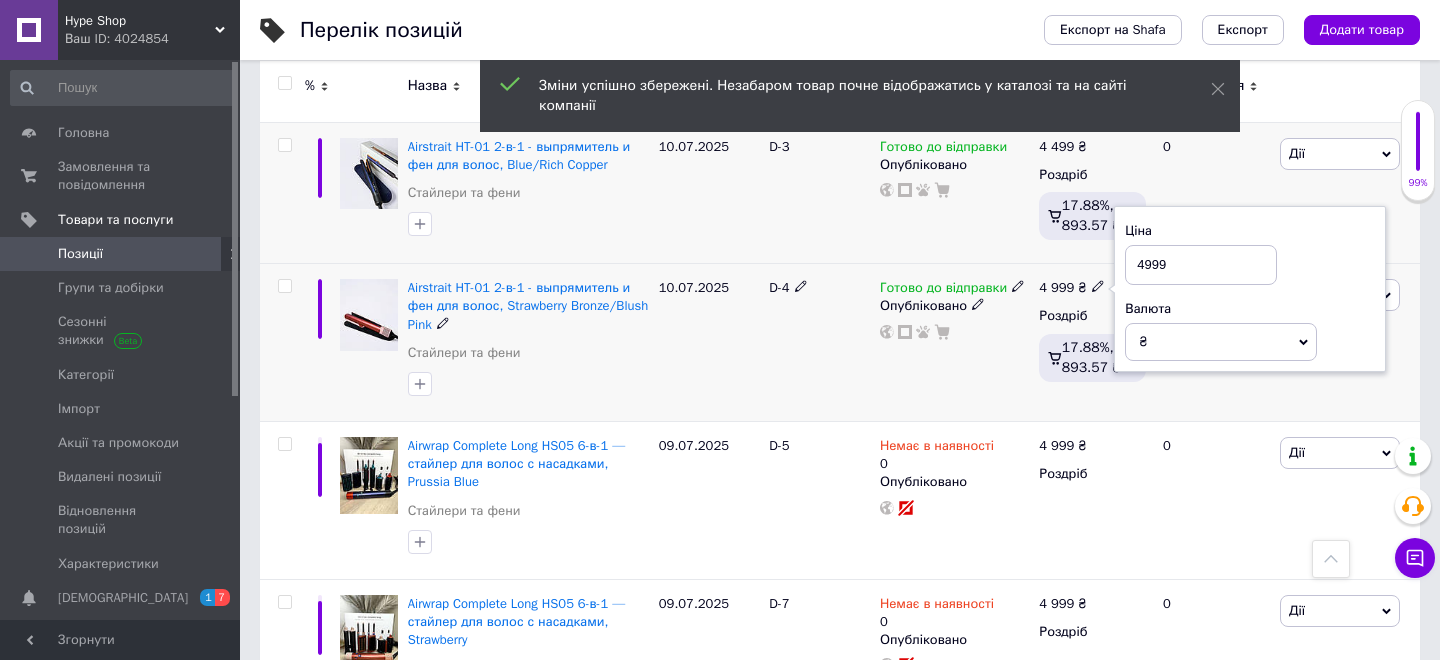 click on "4999" at bounding box center [1201, 265] 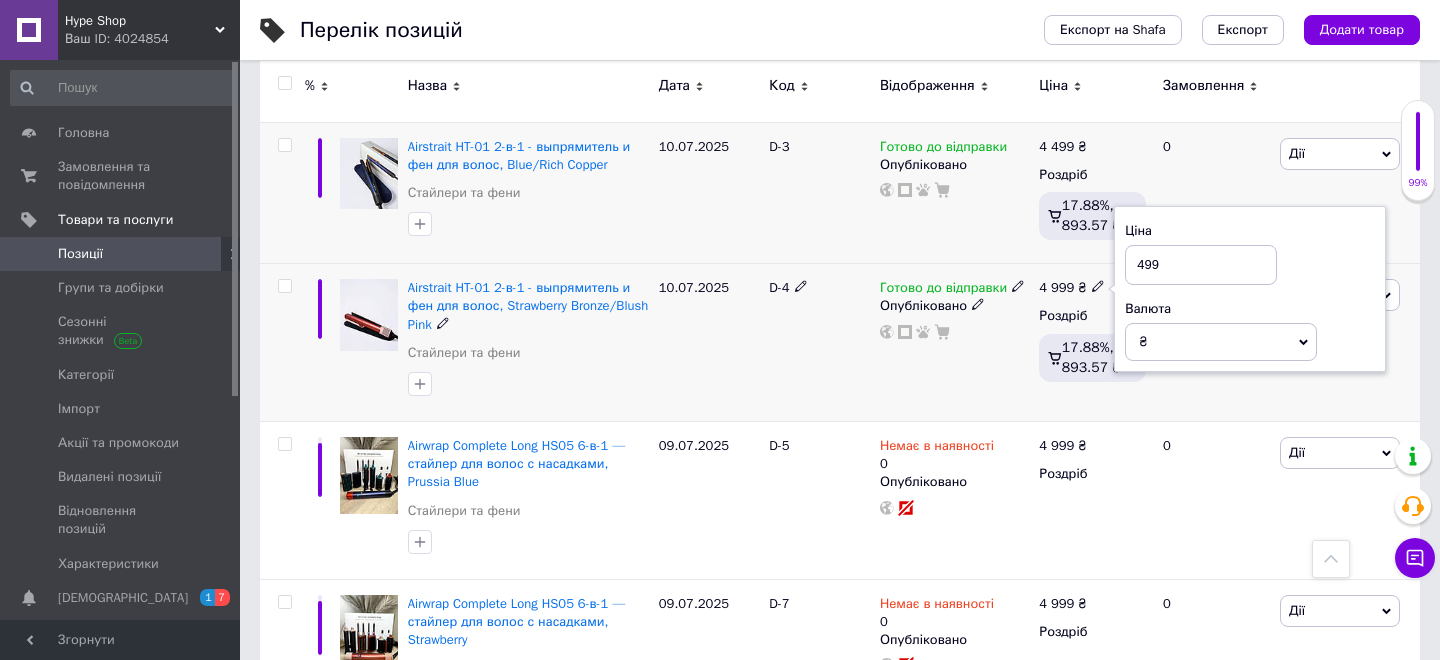 type on "4499" 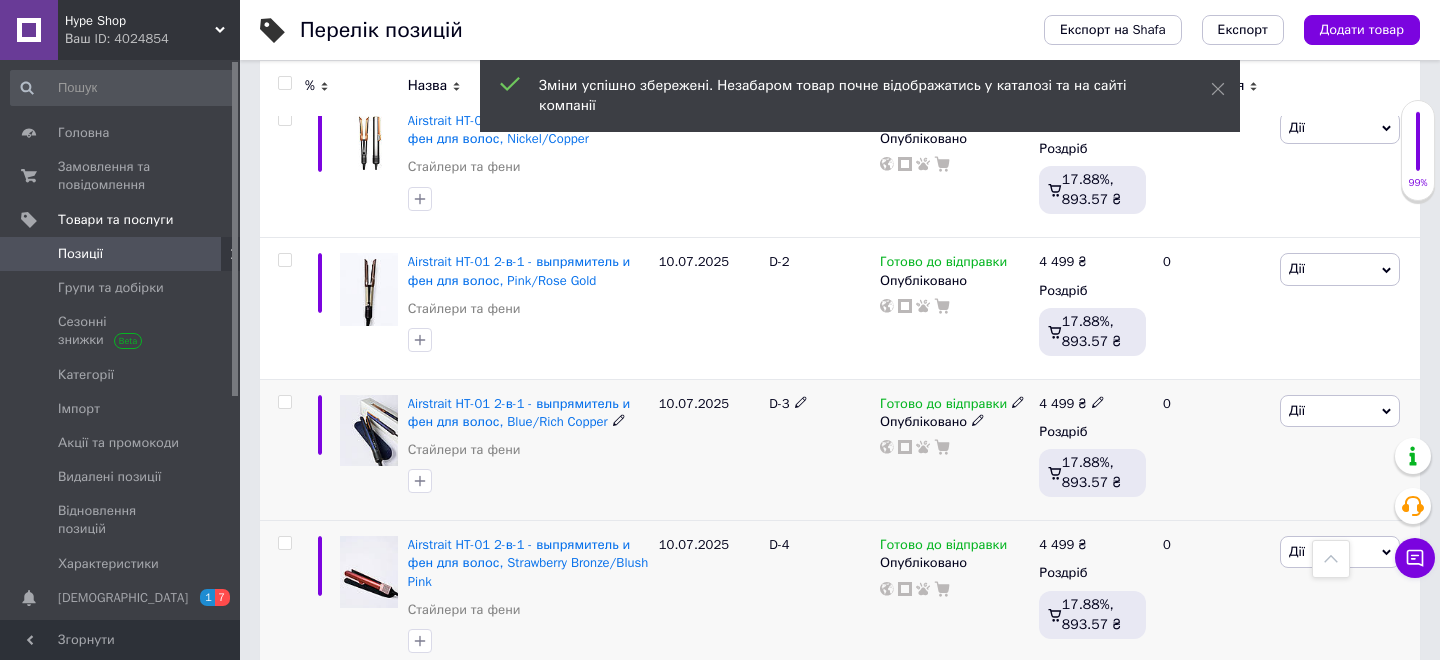 scroll, scrollTop: 12512, scrollLeft: 0, axis: vertical 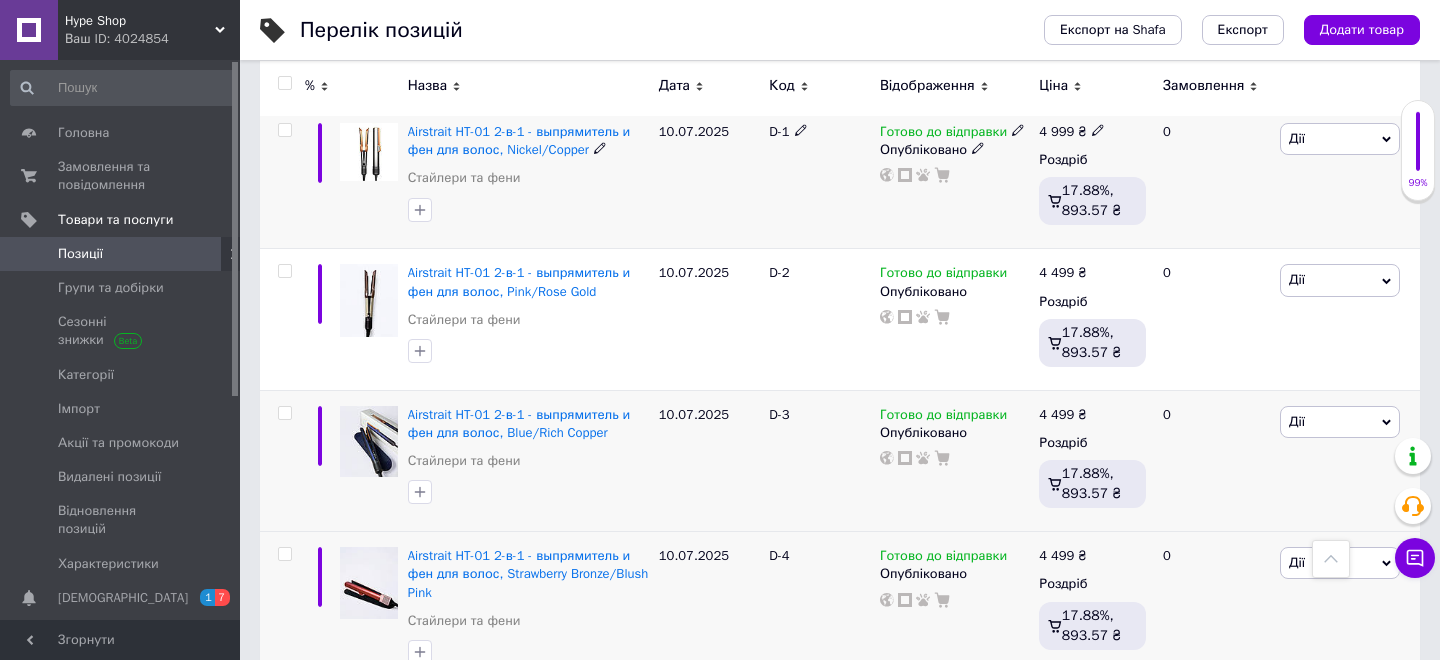 click 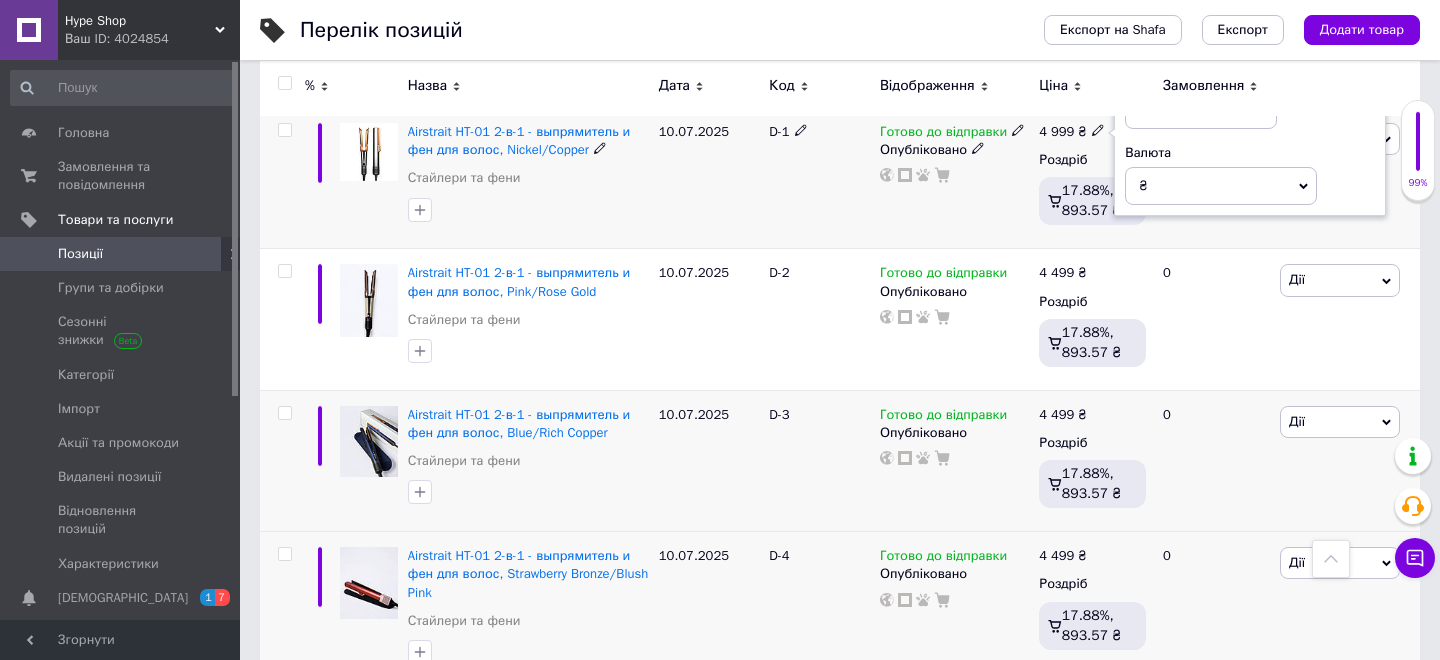 click on "4999" at bounding box center (1201, 109) 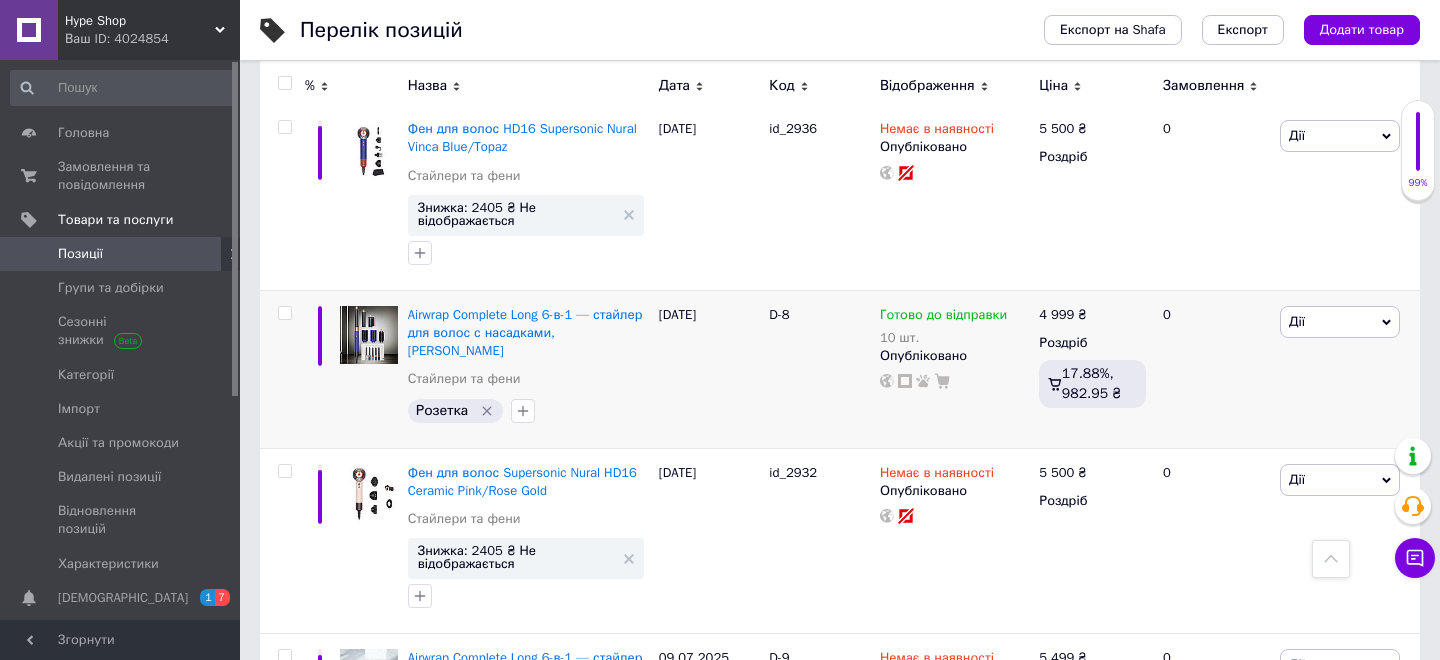 scroll, scrollTop: 11546, scrollLeft: 0, axis: vertical 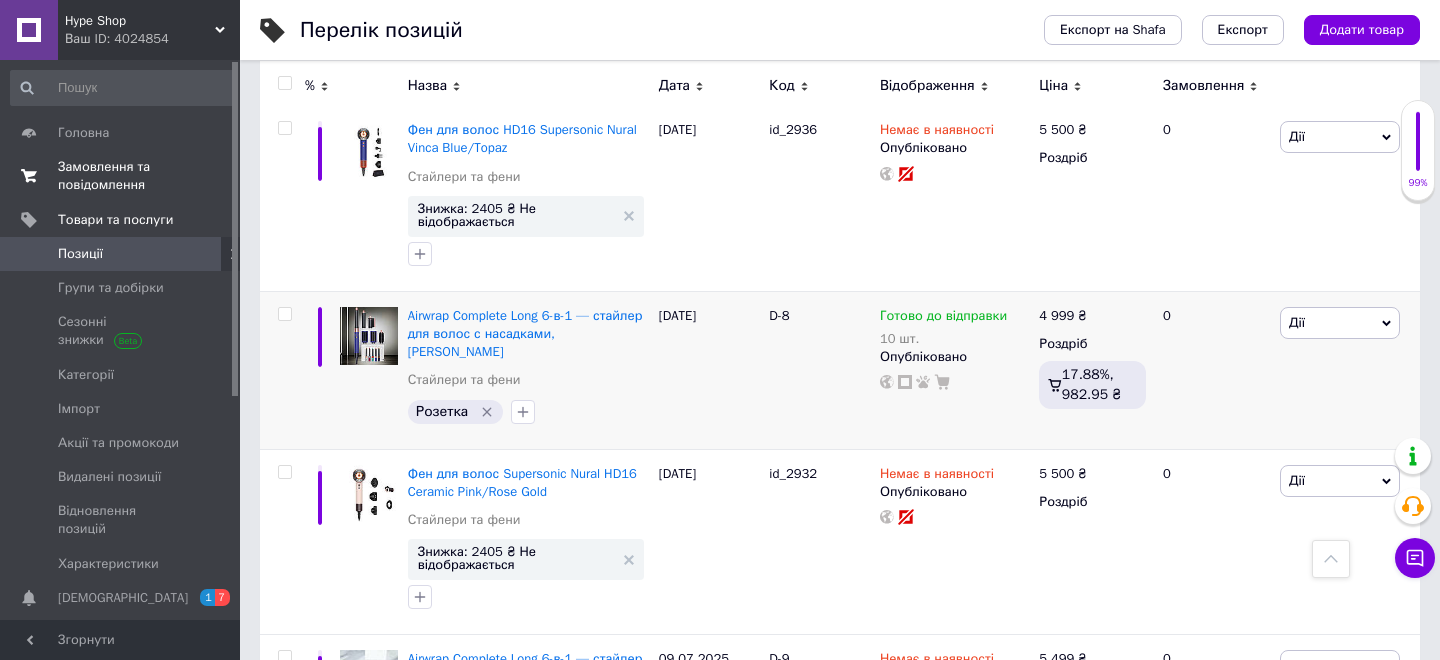 click on "Замовлення та повідомлення" at bounding box center [121, 176] 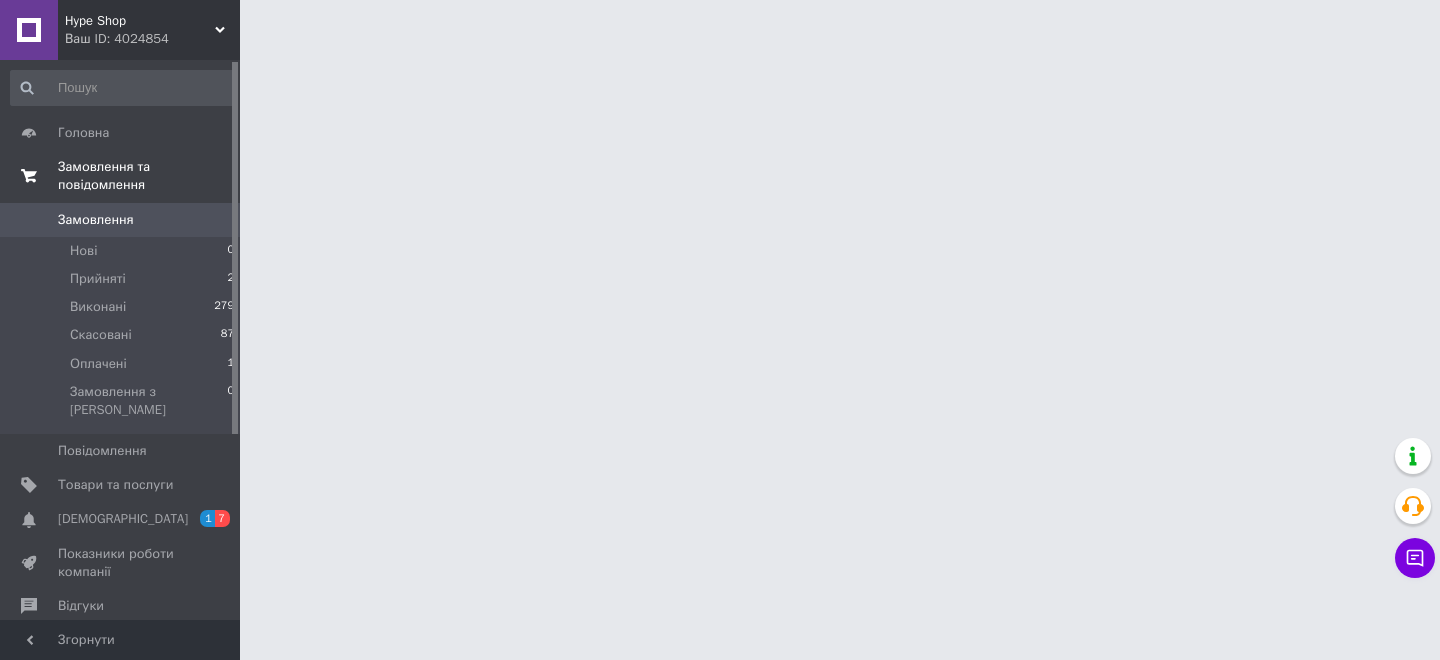 scroll, scrollTop: 0, scrollLeft: 0, axis: both 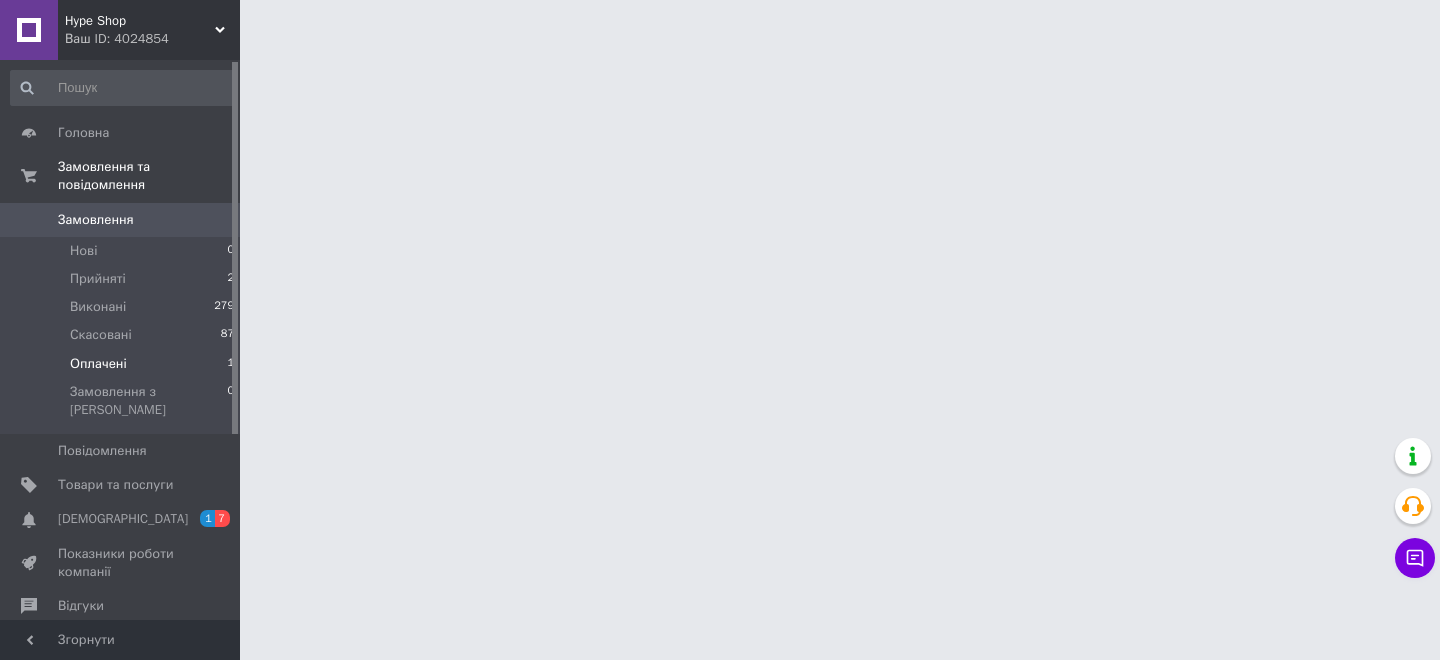 click on "Оплачені 1" at bounding box center (123, 364) 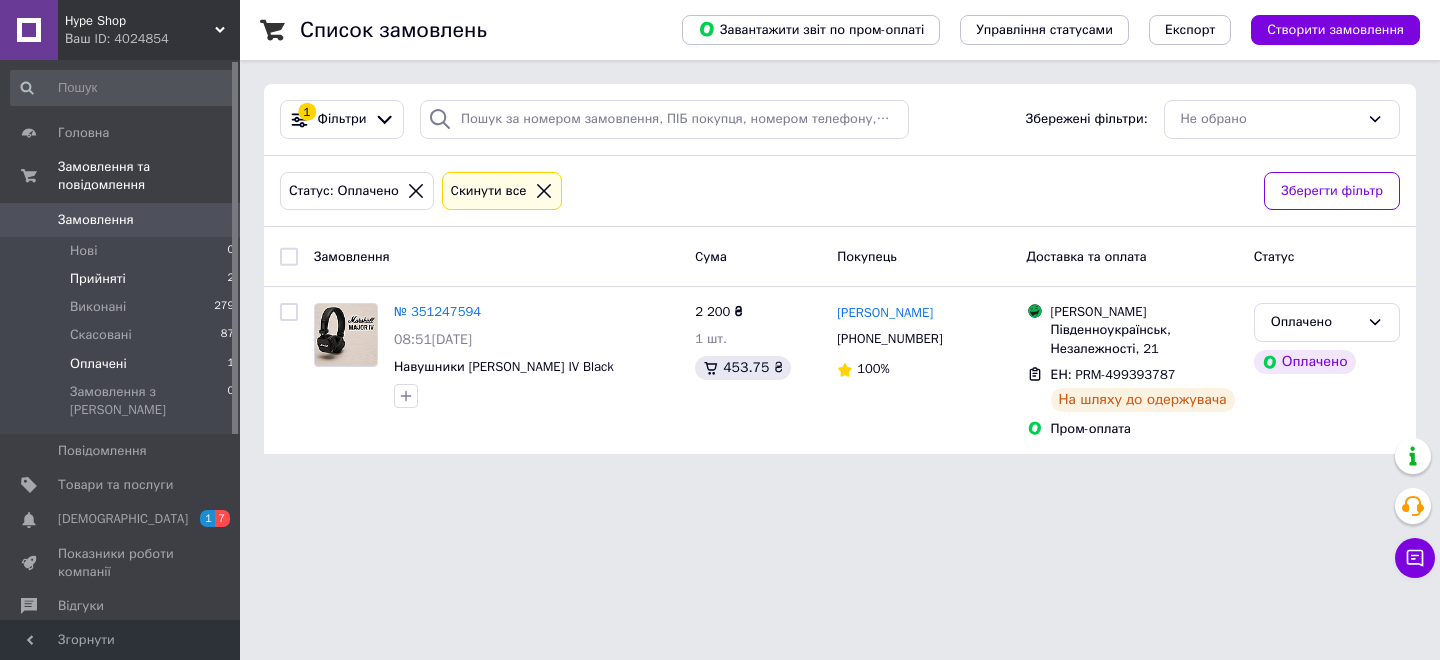 click on "Прийняті 2" at bounding box center (123, 279) 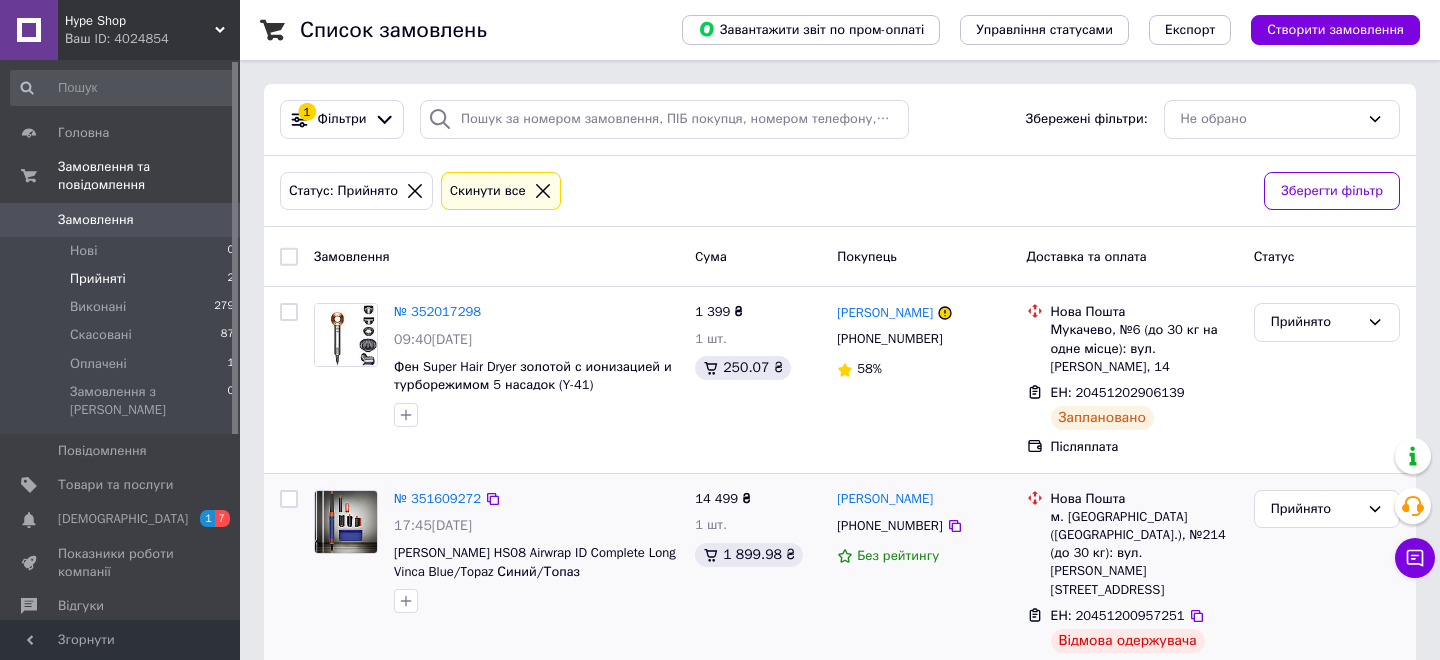 scroll, scrollTop: 23, scrollLeft: 0, axis: vertical 